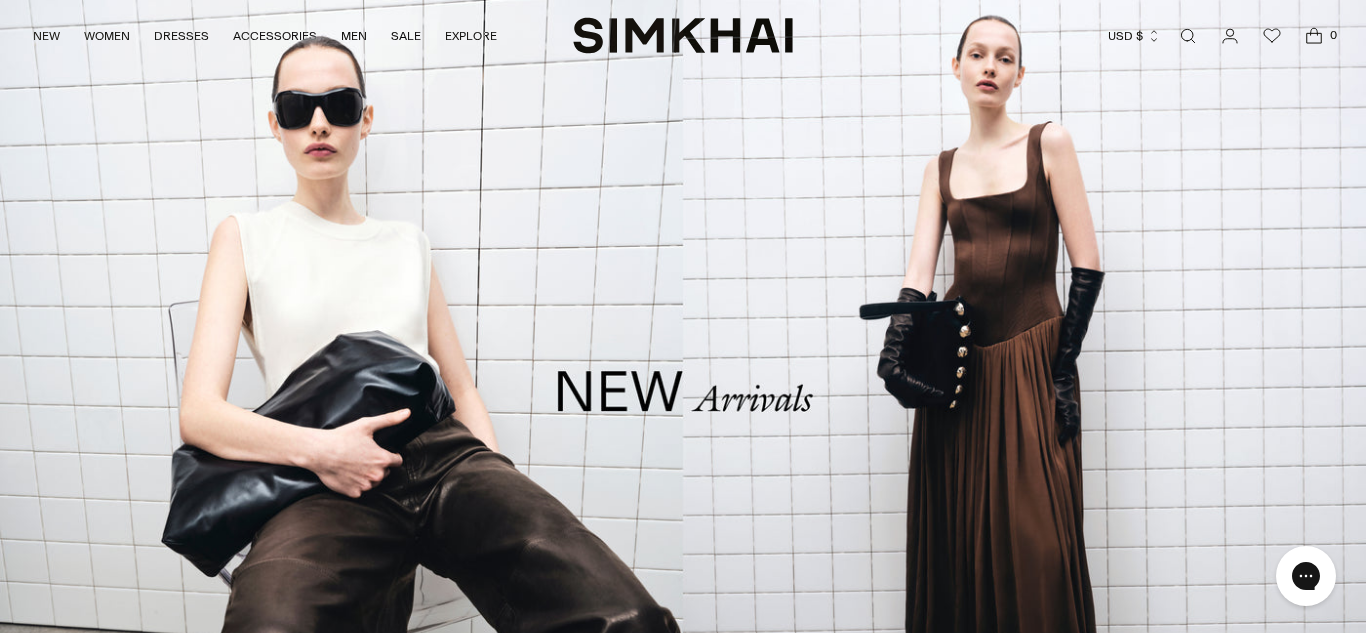 scroll, scrollTop: 0, scrollLeft: 0, axis: both 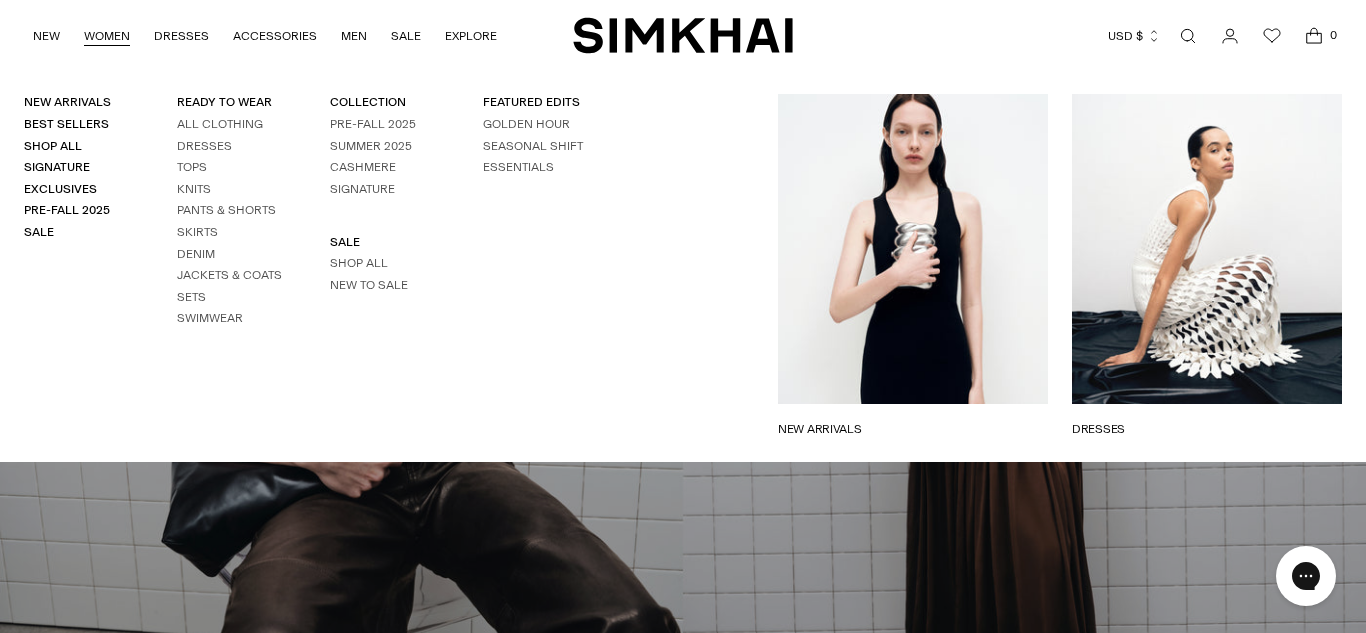 click on "WOMEN" at bounding box center (107, 36) 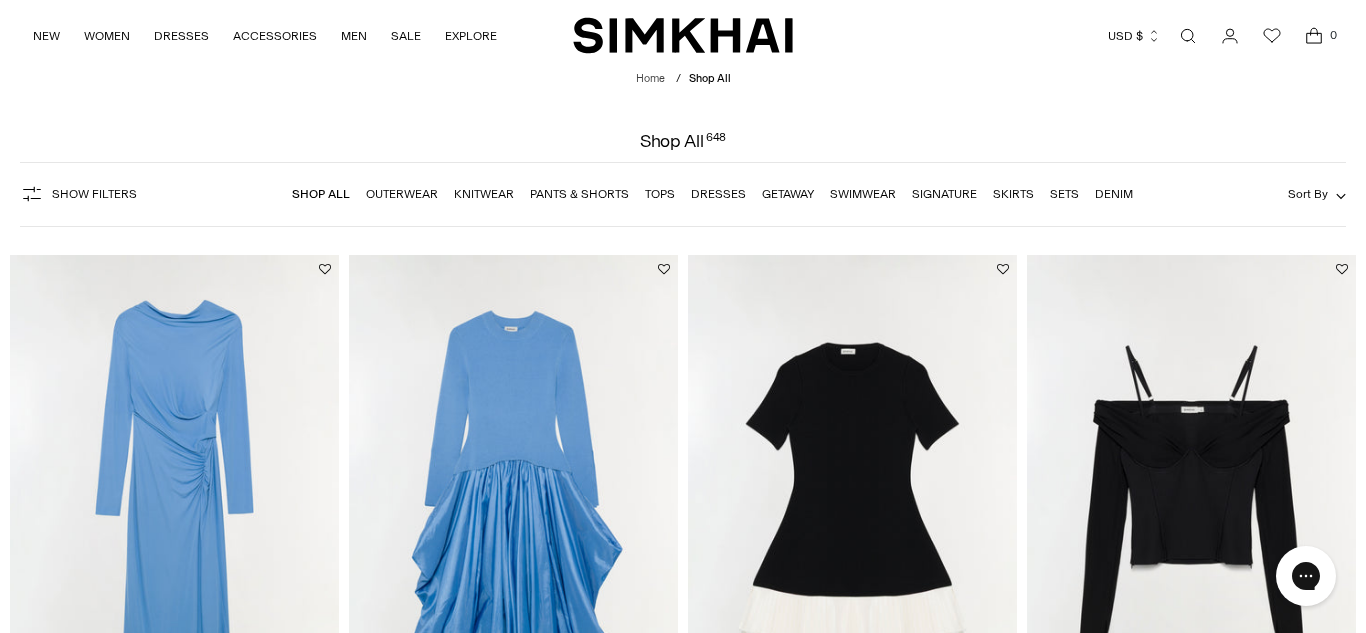 scroll, scrollTop: 0, scrollLeft: 0, axis: both 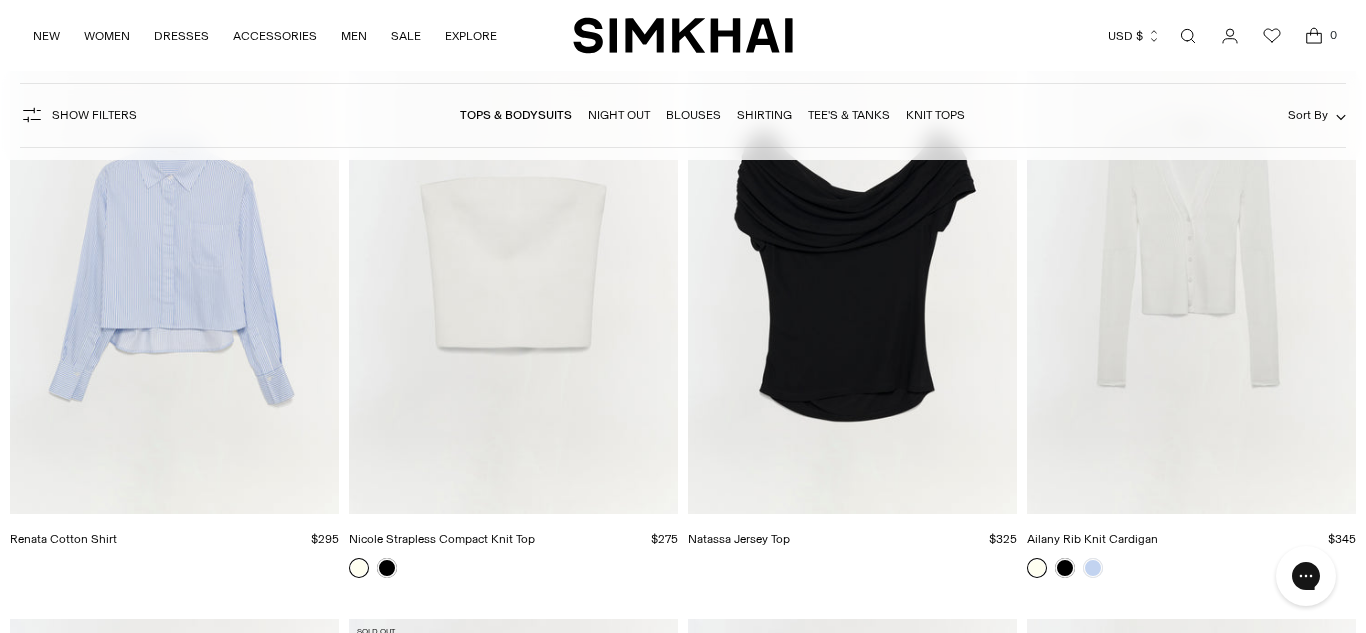 click at bounding box center (0, 0) 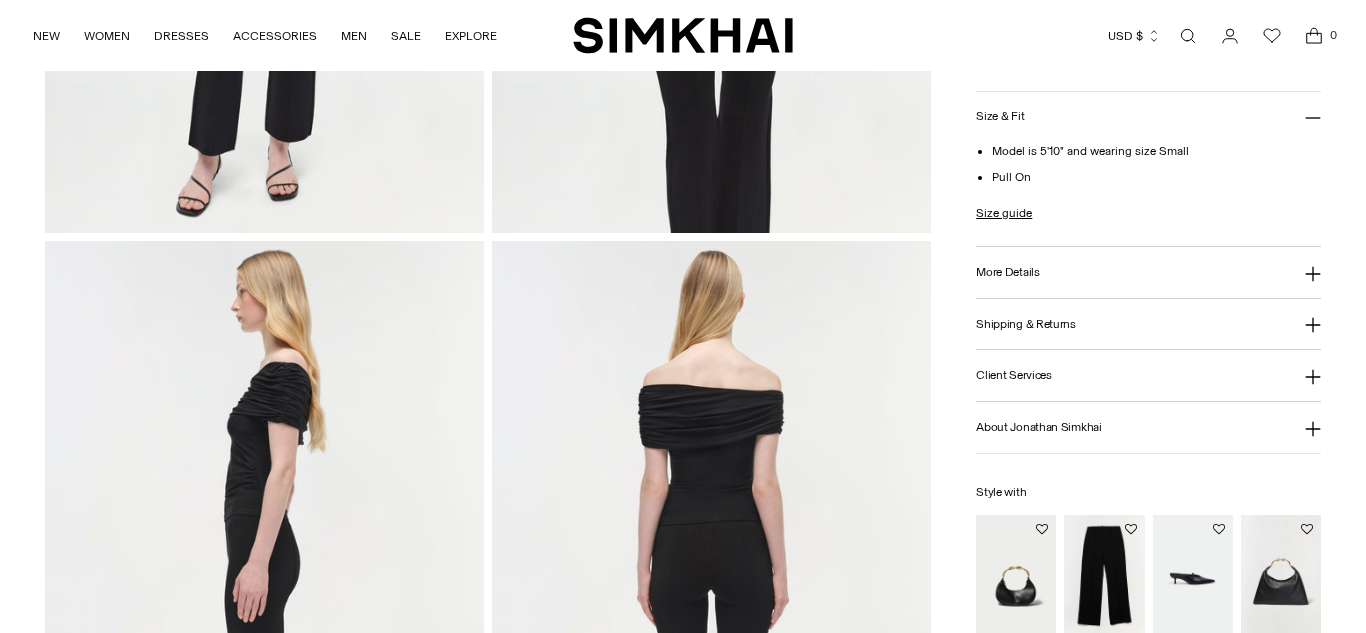 scroll, scrollTop: 830, scrollLeft: 0, axis: vertical 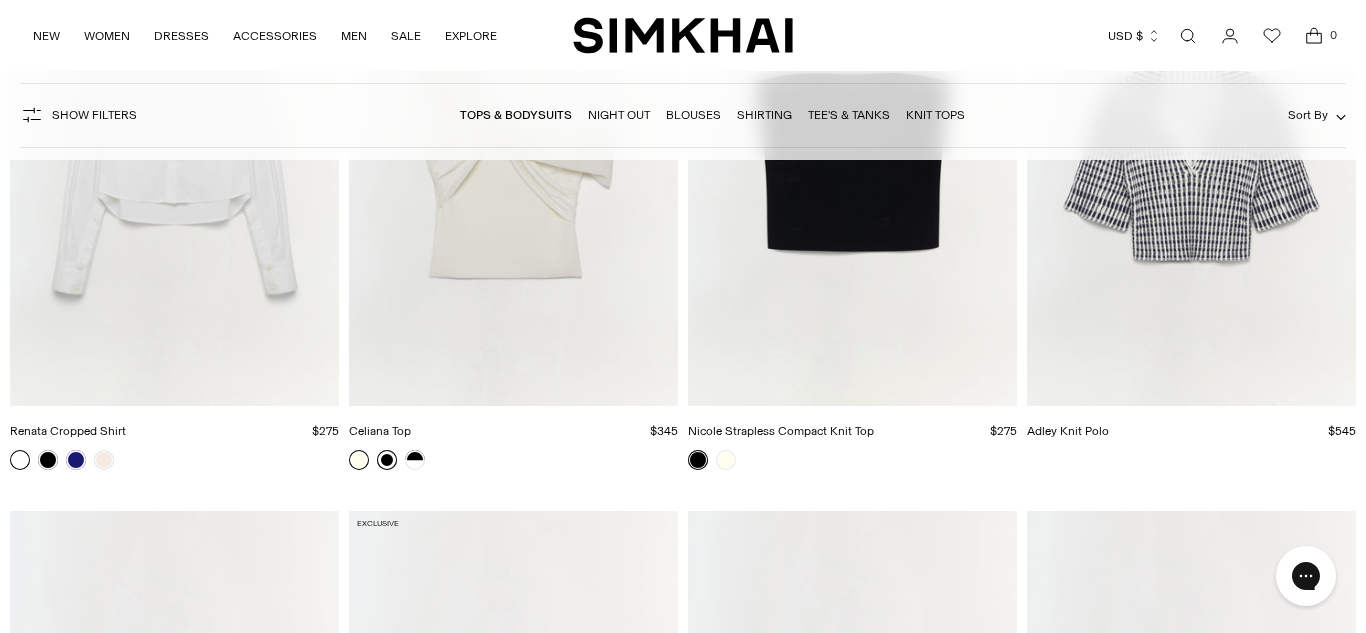 click at bounding box center (387, 460) 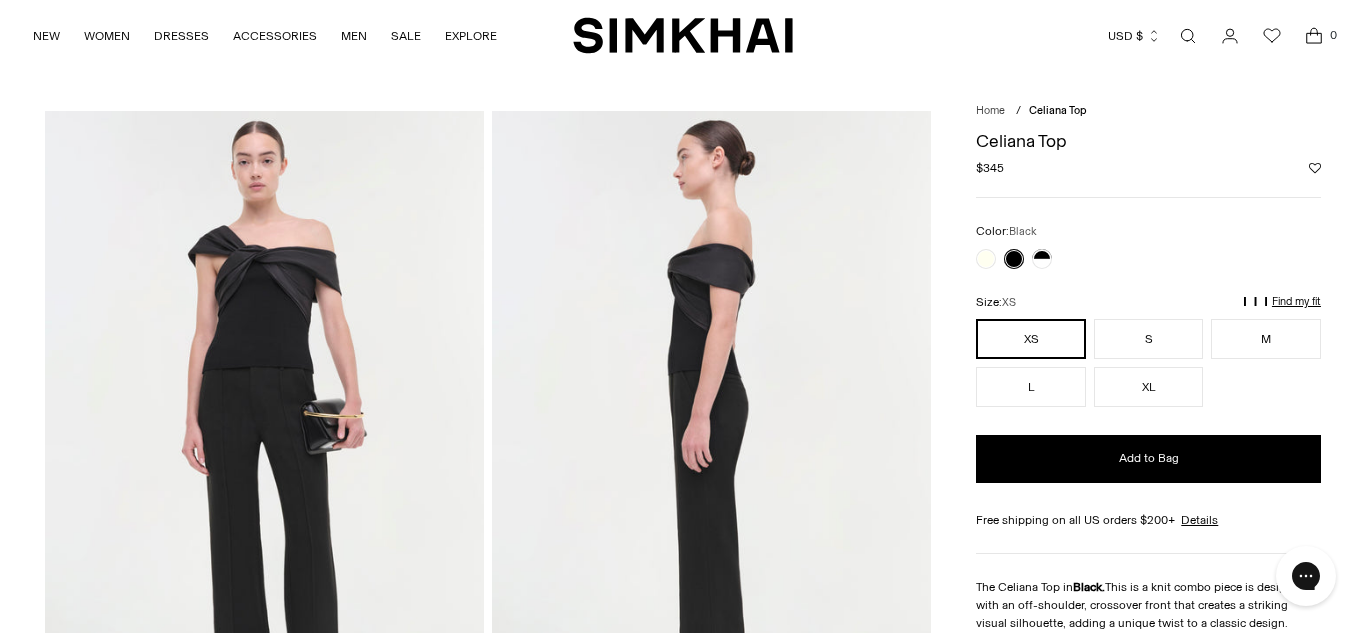 scroll, scrollTop: 0, scrollLeft: 0, axis: both 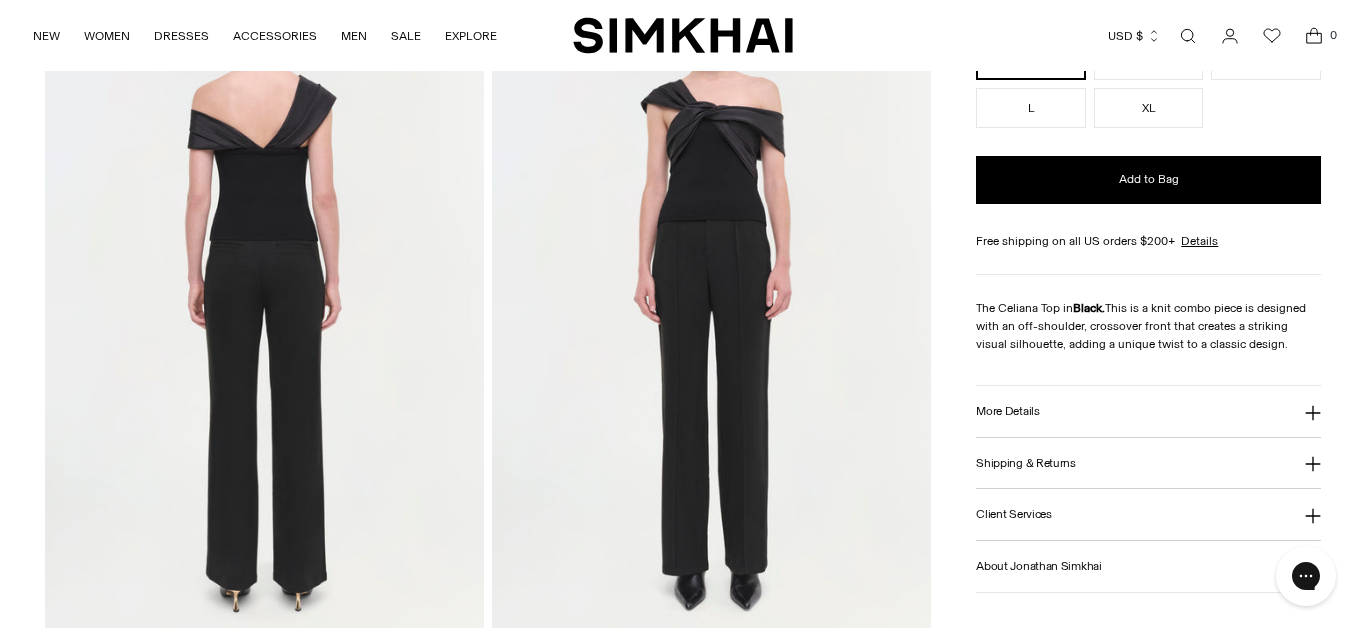 click on "More Details" at bounding box center [1148, 411] 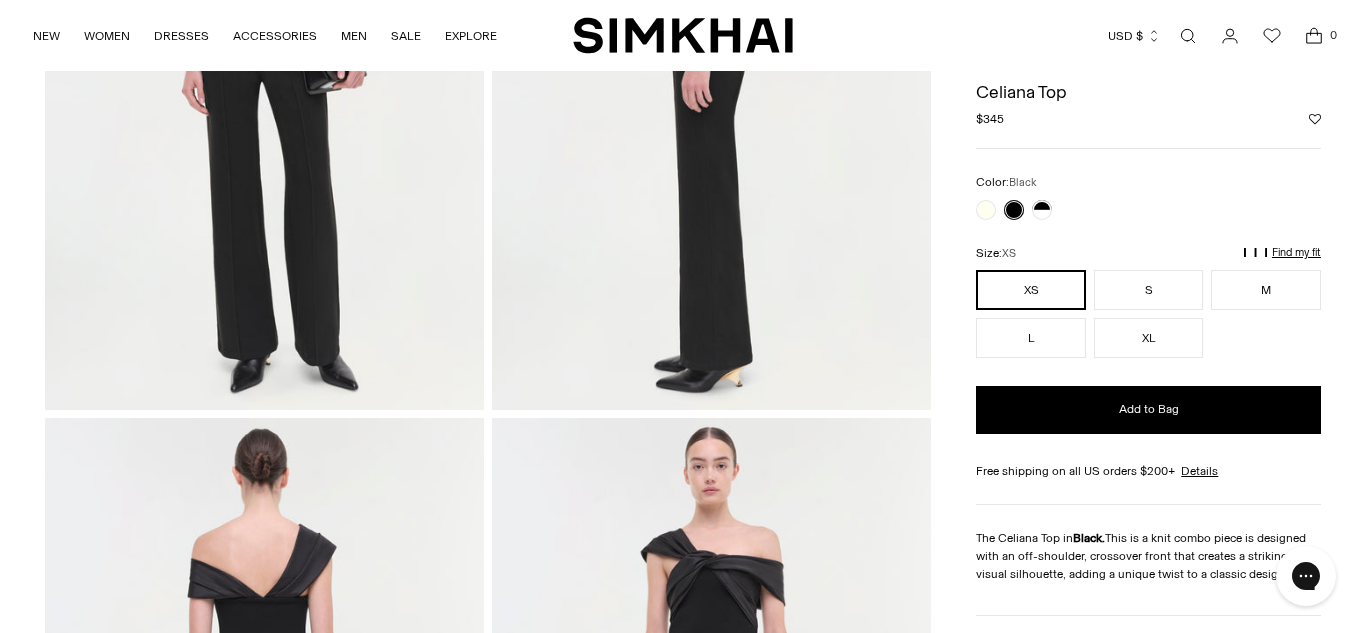 scroll, scrollTop: 358, scrollLeft: 0, axis: vertical 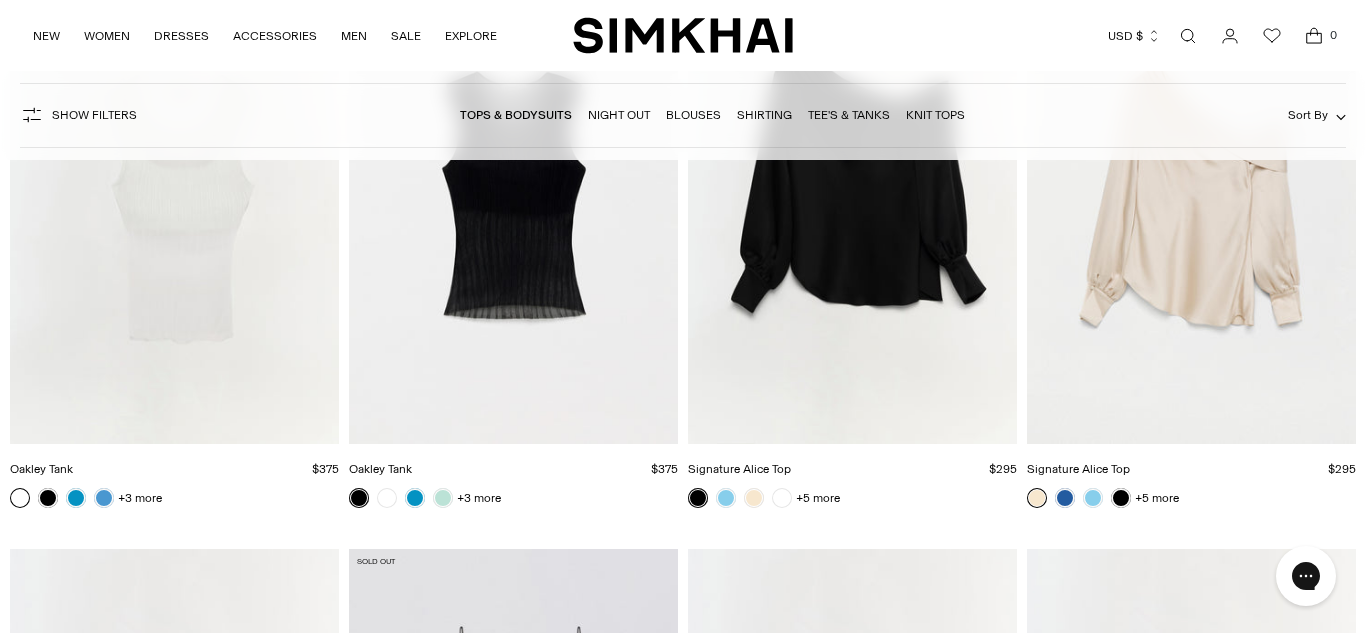 click at bounding box center [0, 0] 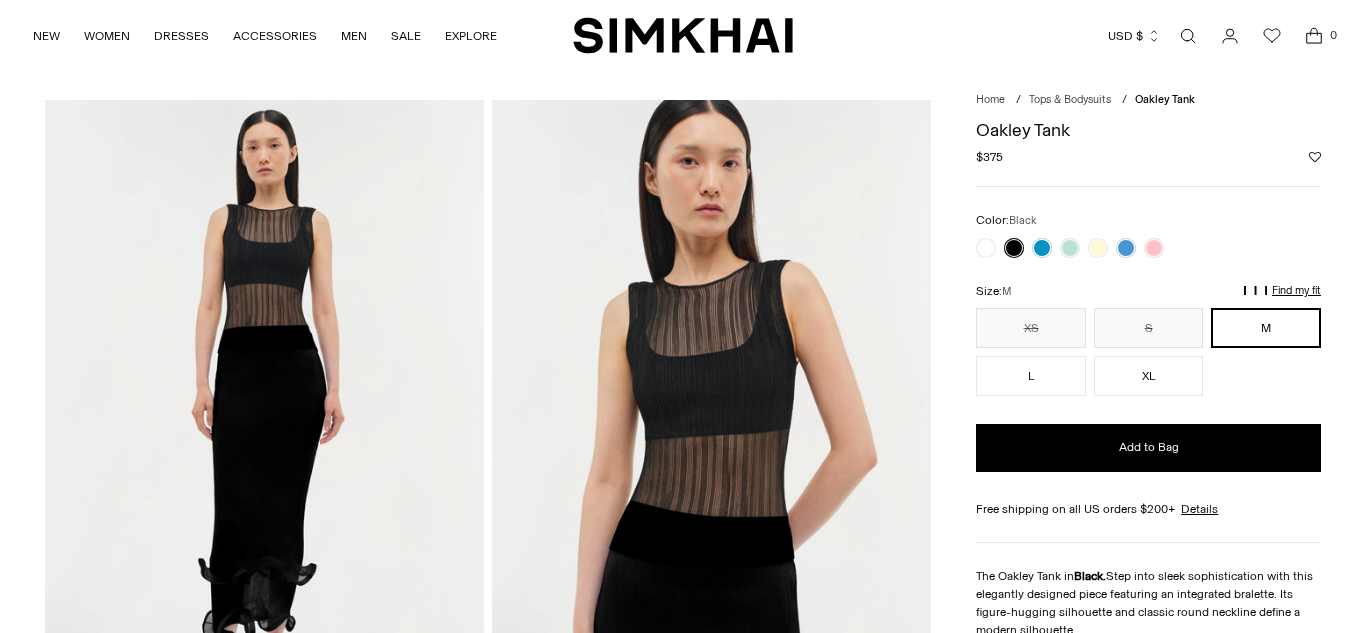 scroll, scrollTop: 11, scrollLeft: 0, axis: vertical 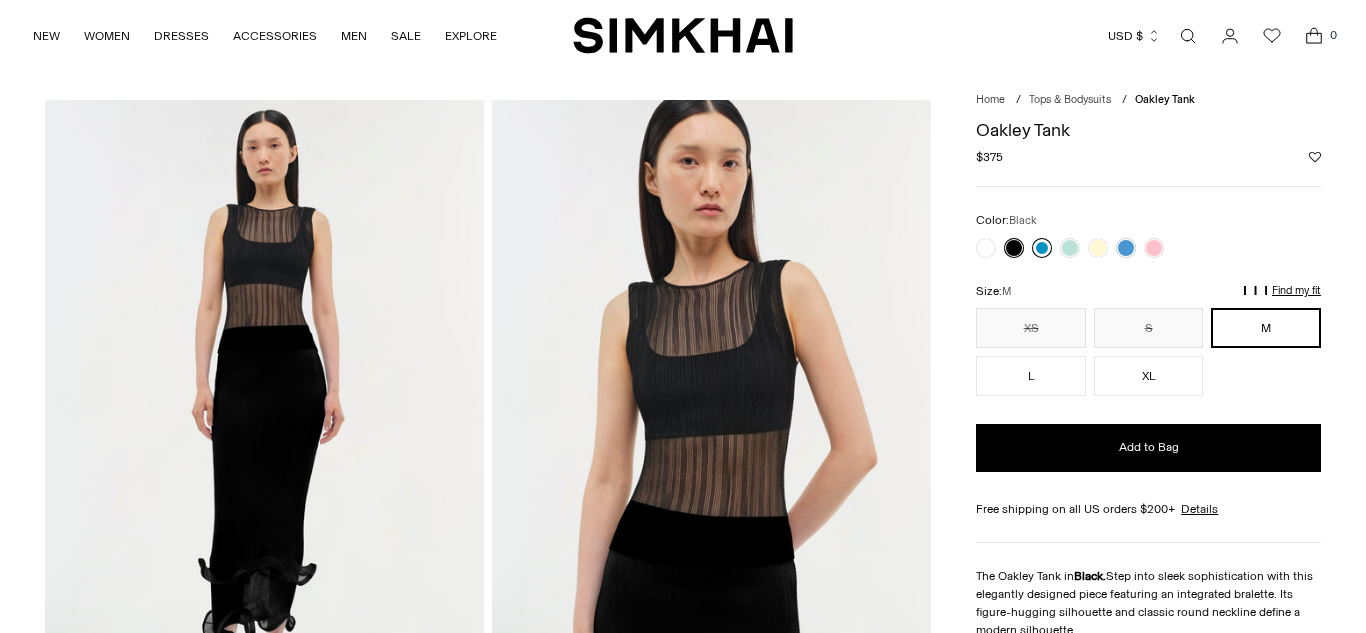 click at bounding box center (1042, 248) 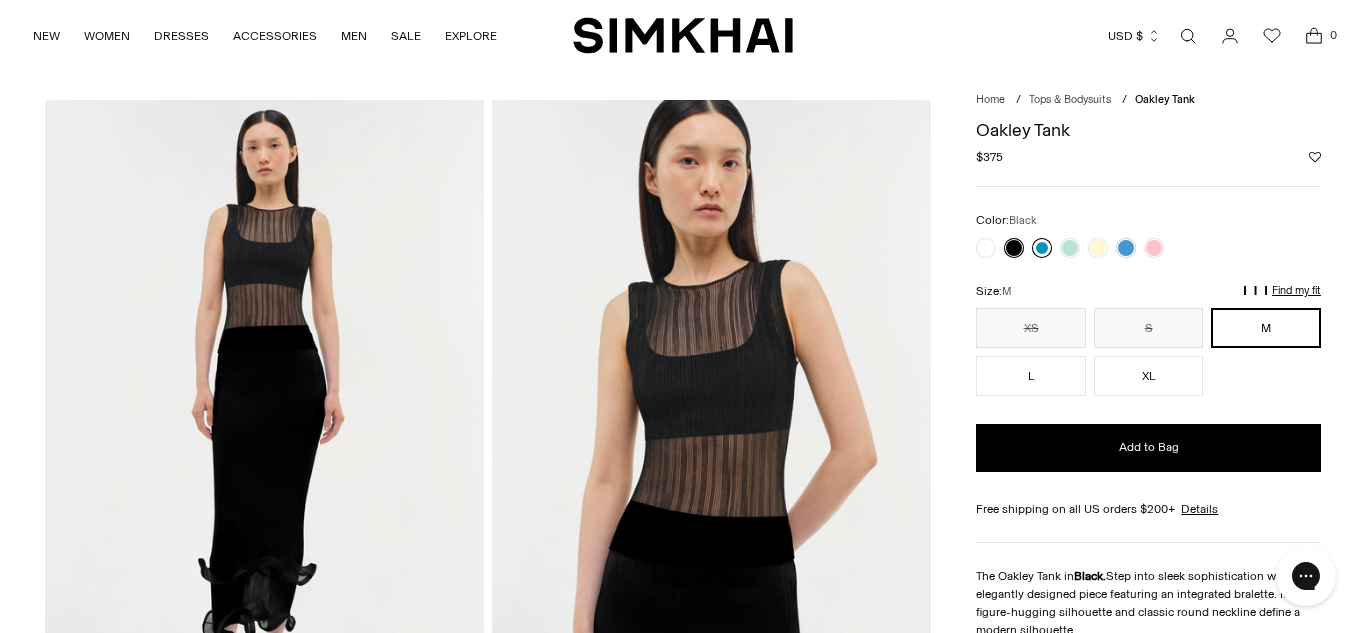 scroll, scrollTop: 0, scrollLeft: 0, axis: both 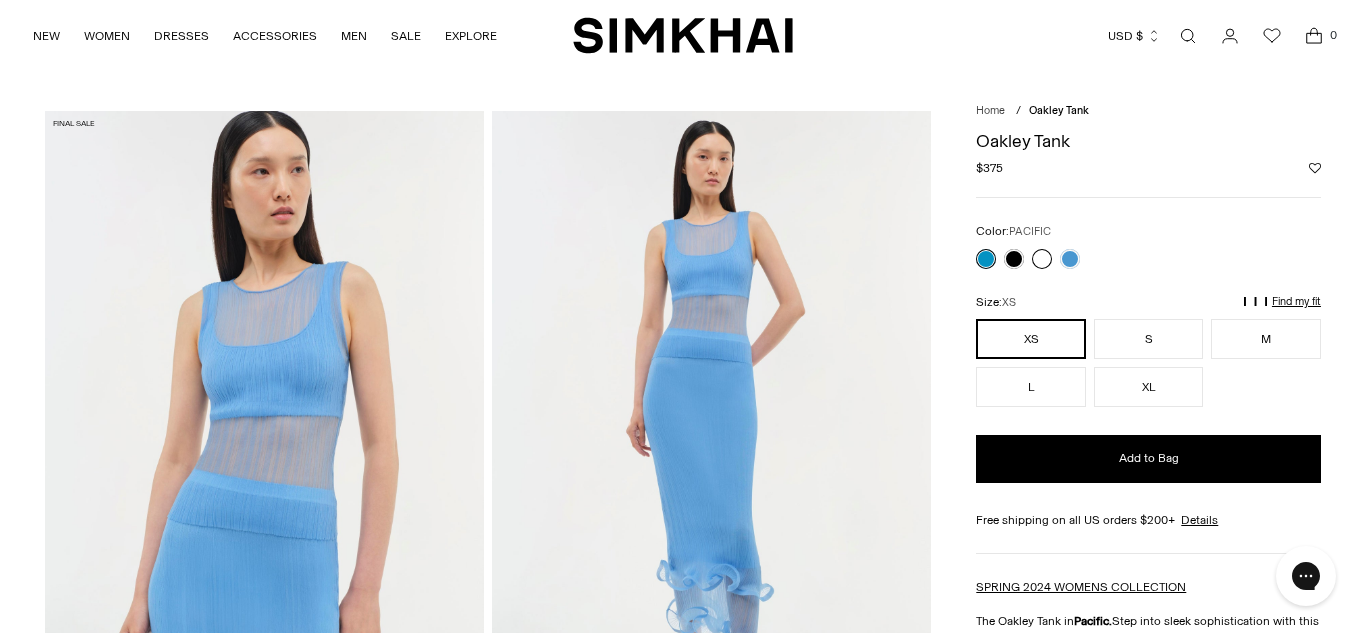 click at bounding box center (1042, 259) 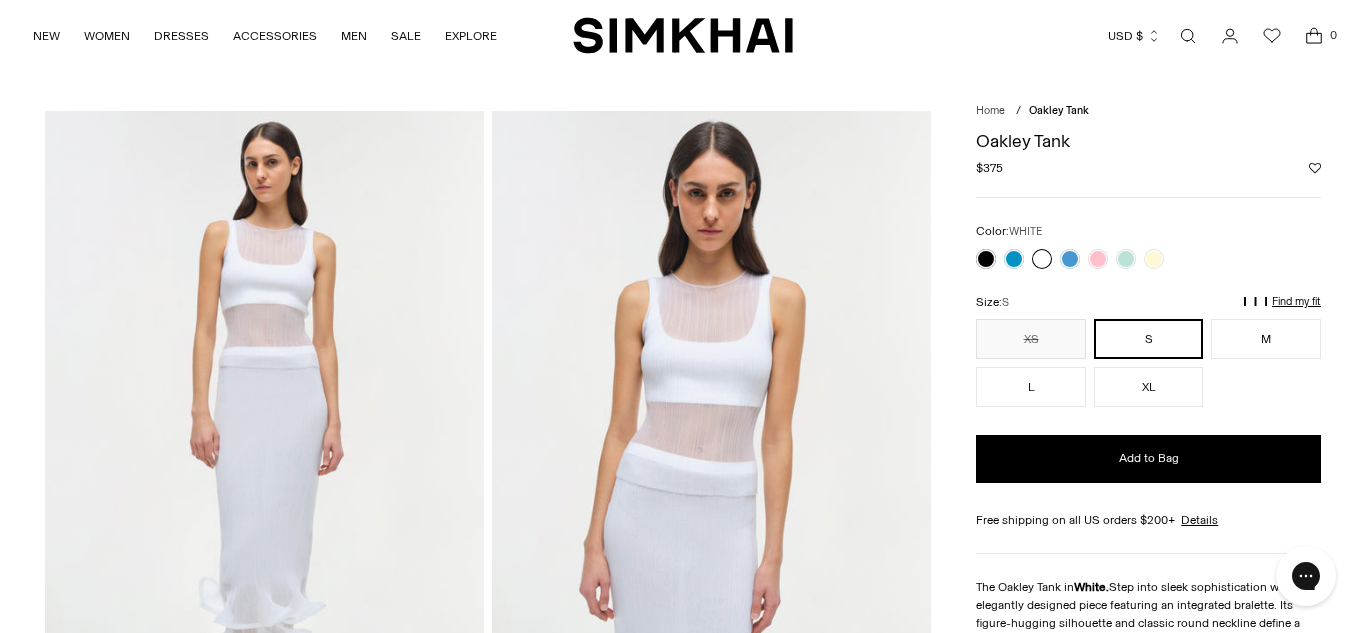 scroll, scrollTop: 0, scrollLeft: 0, axis: both 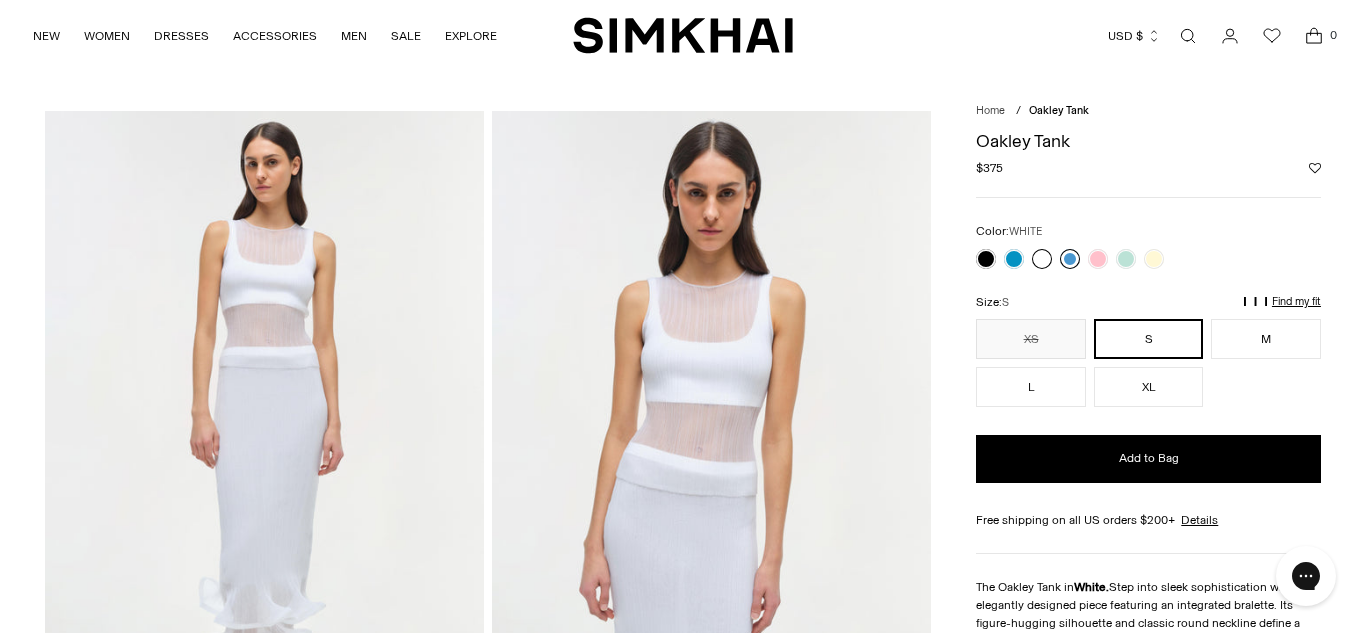 click at bounding box center [1070, 259] 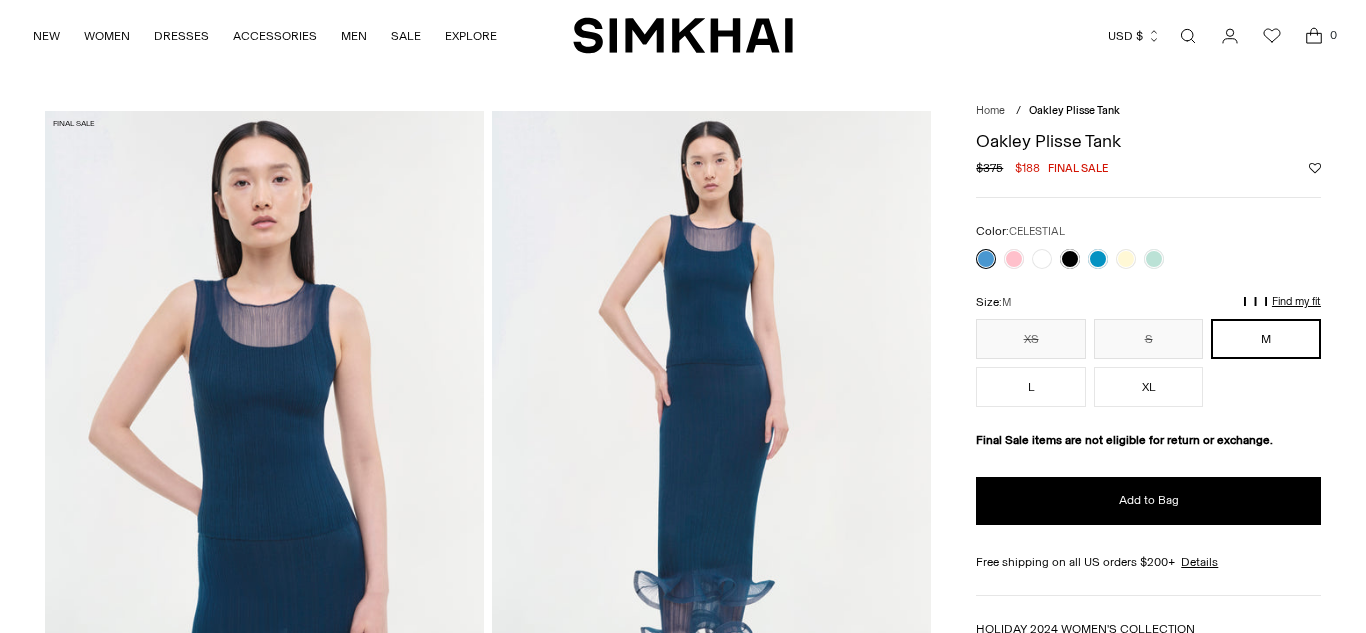 scroll, scrollTop: 0, scrollLeft: 0, axis: both 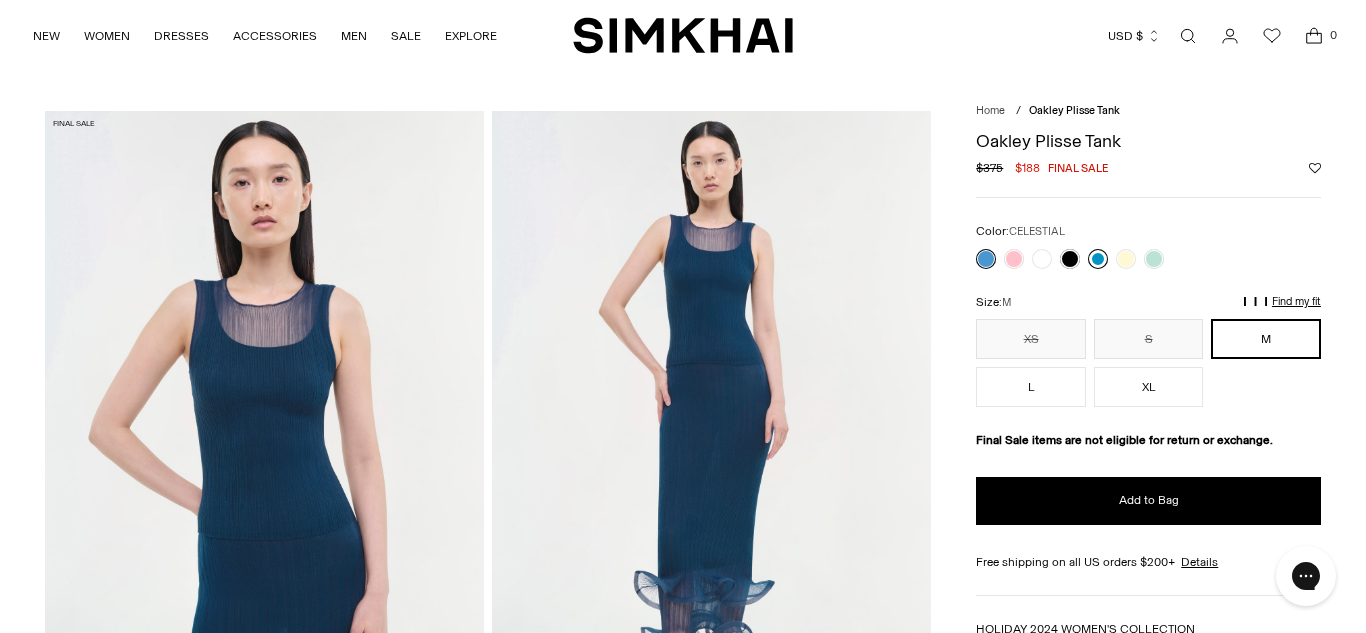 click at bounding box center (1098, 259) 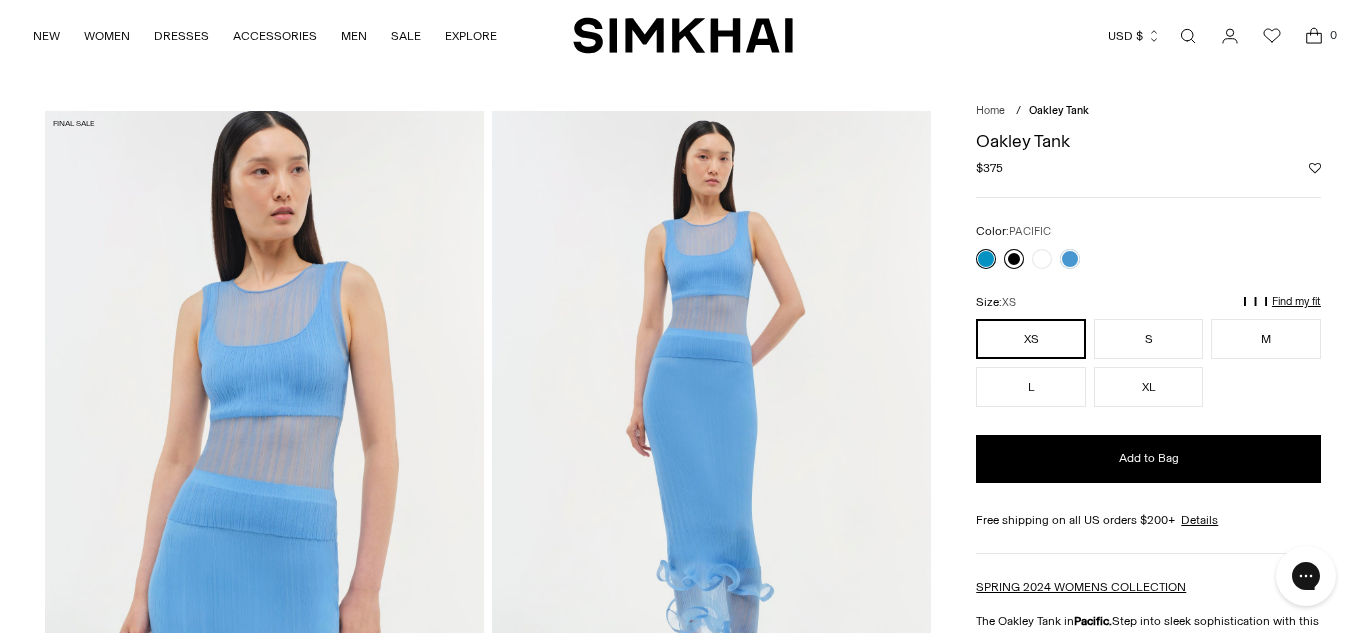 scroll, scrollTop: 0, scrollLeft: 0, axis: both 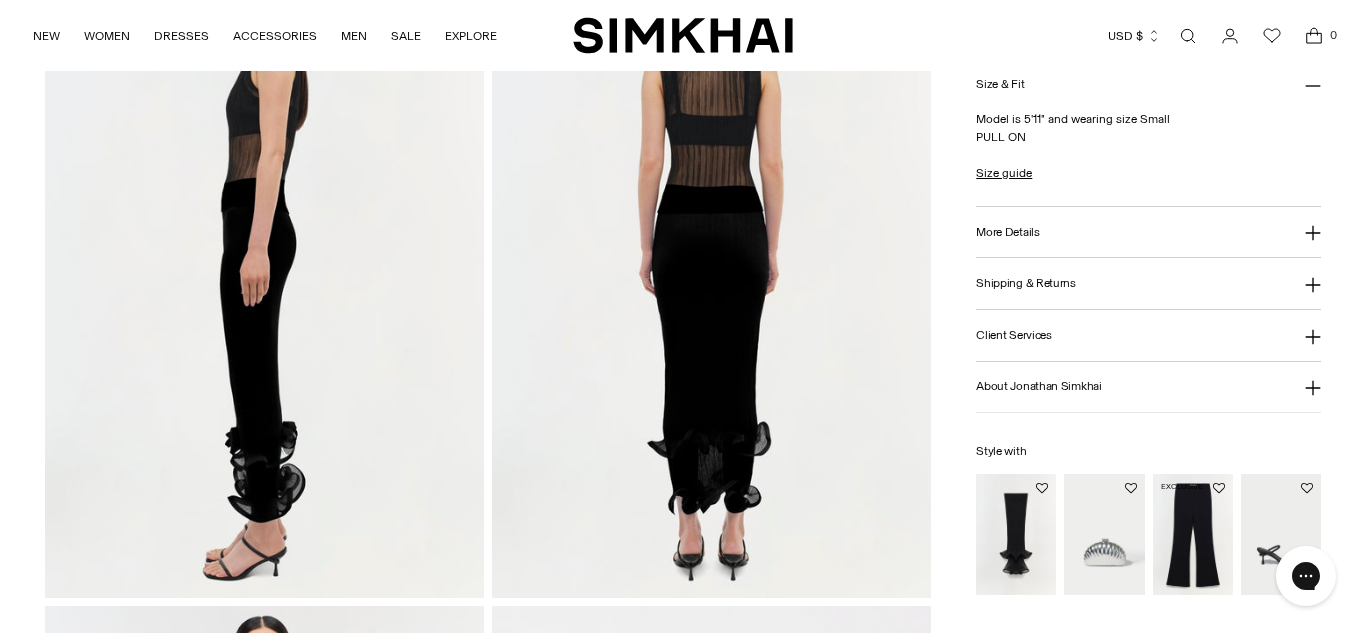 click at bounding box center (0, 0) 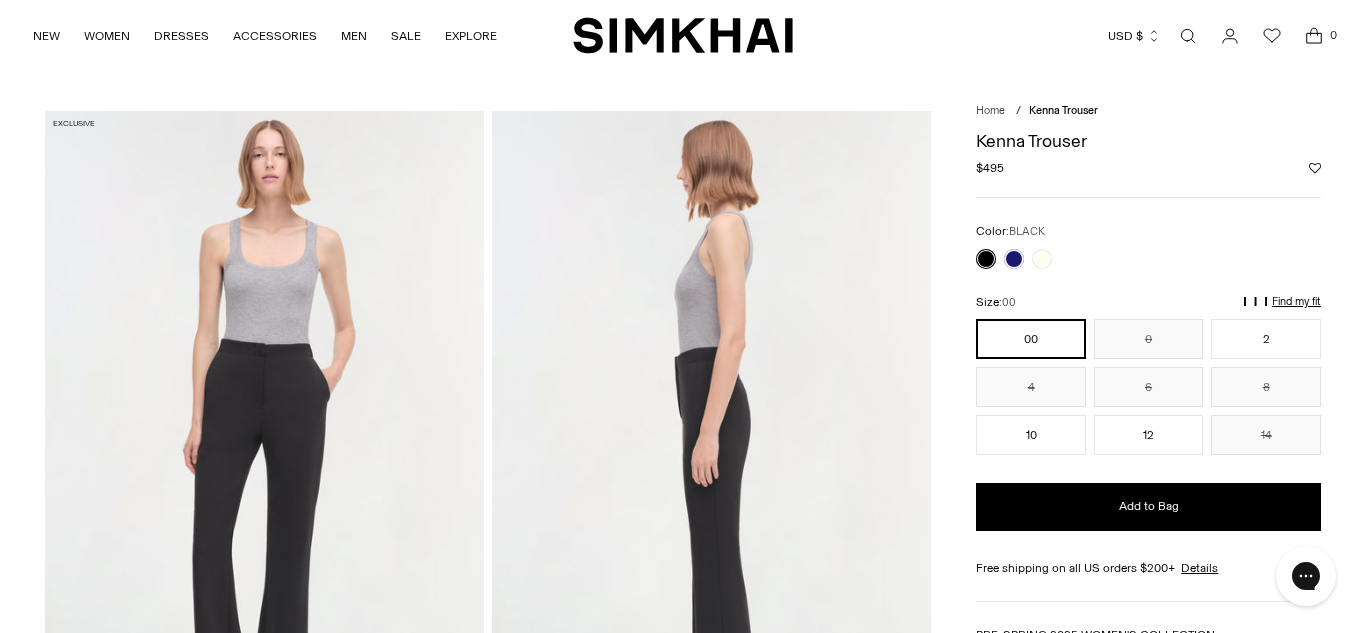 scroll, scrollTop: 0, scrollLeft: 0, axis: both 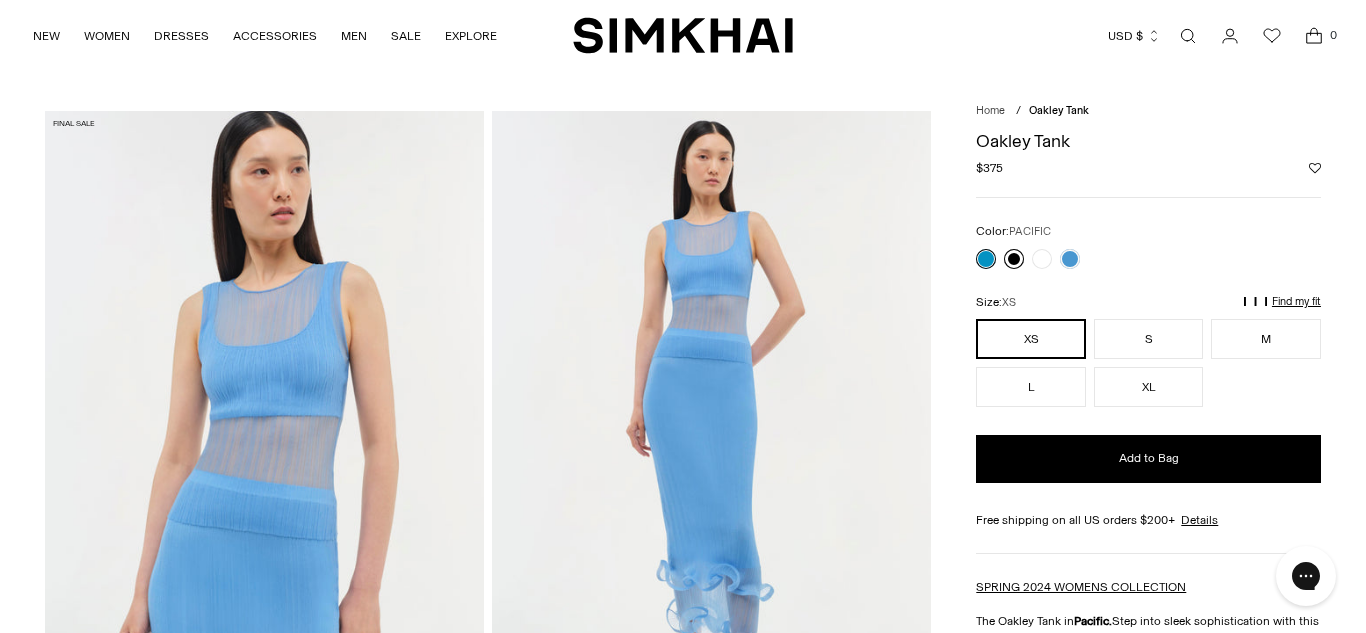 click at bounding box center [1014, 259] 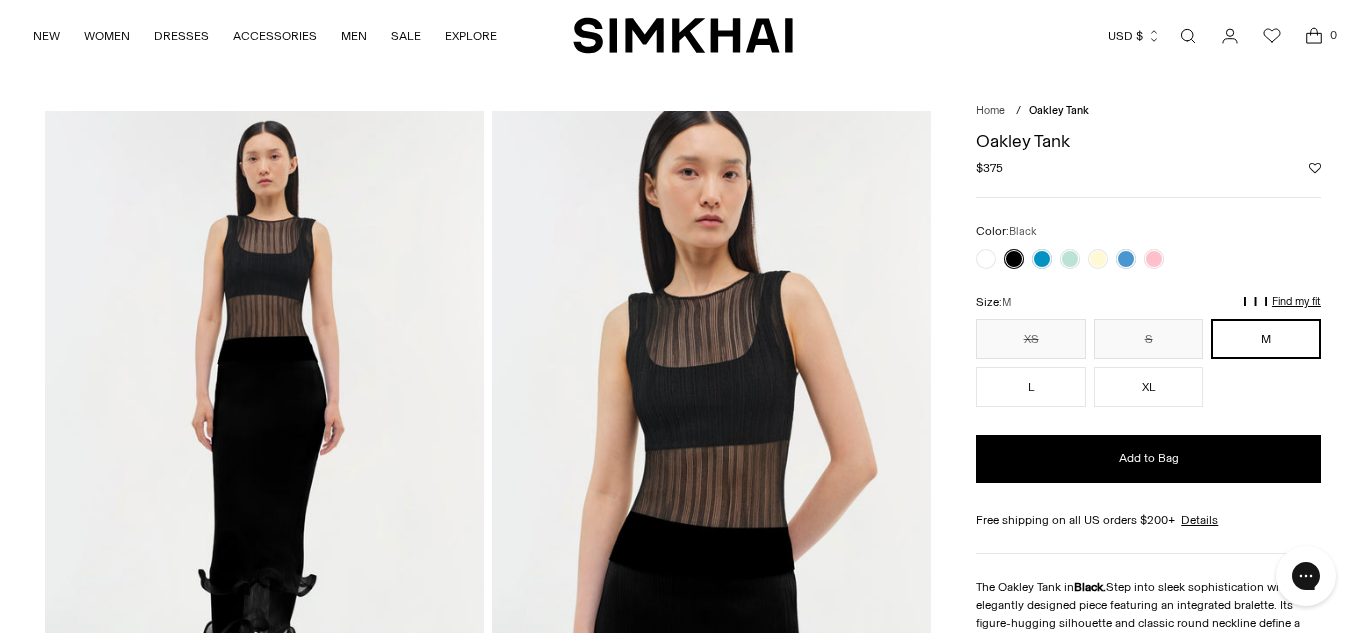 scroll, scrollTop: 0, scrollLeft: 0, axis: both 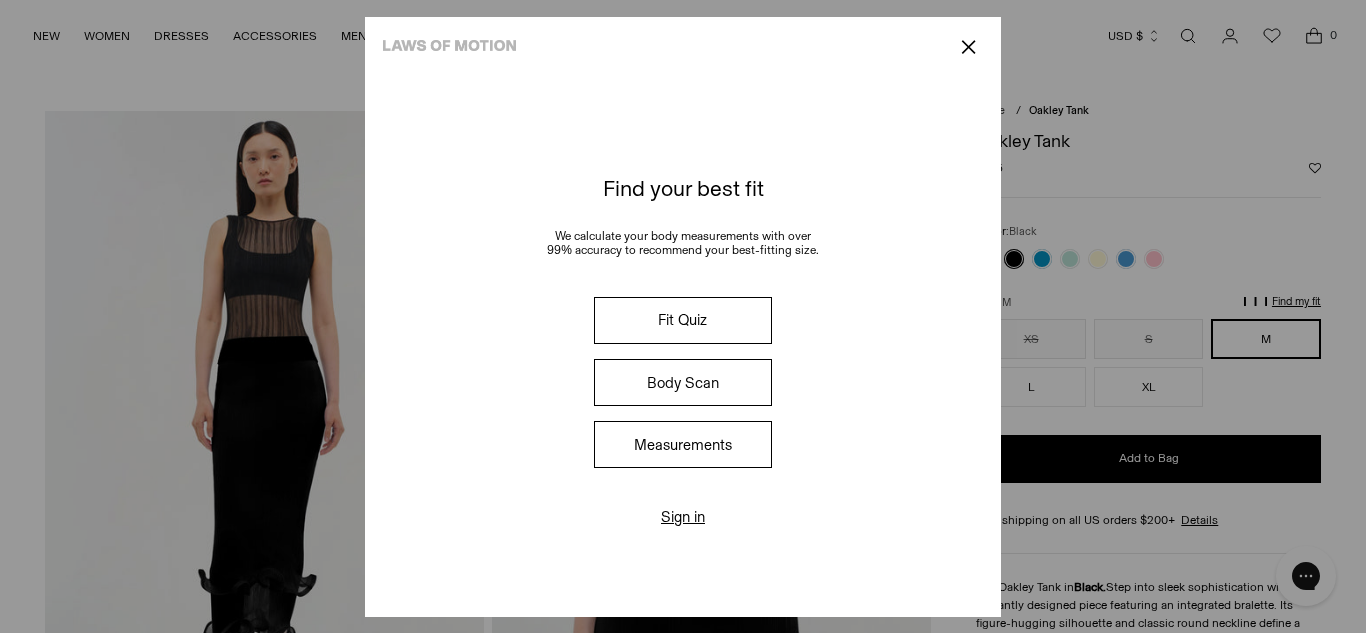 click on "Fit Quiz" at bounding box center (683, 320) 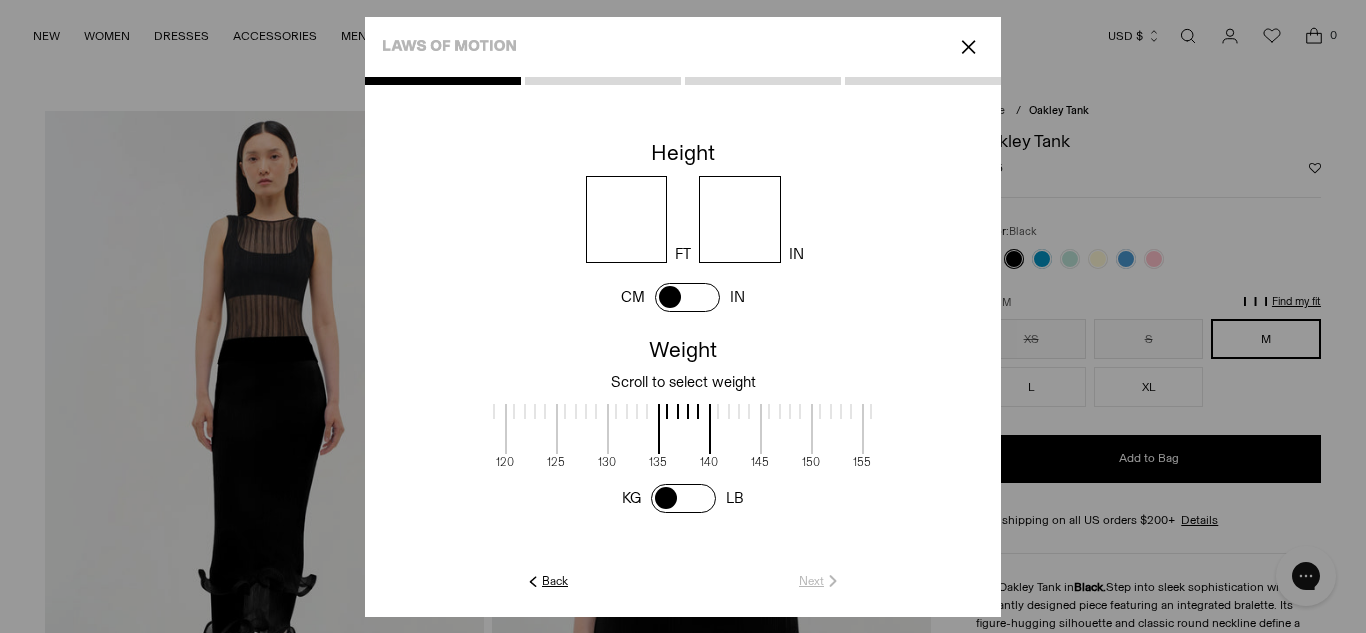 scroll, scrollTop: 2, scrollLeft: 650, axis: both 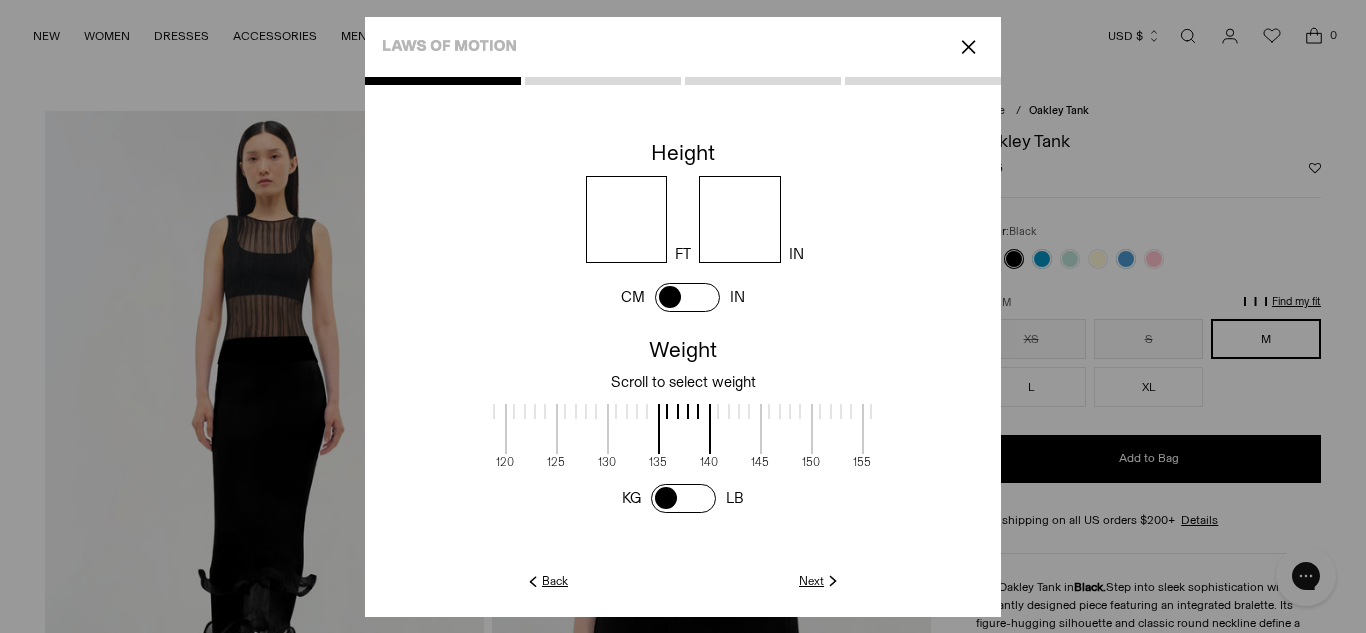 type on "*" 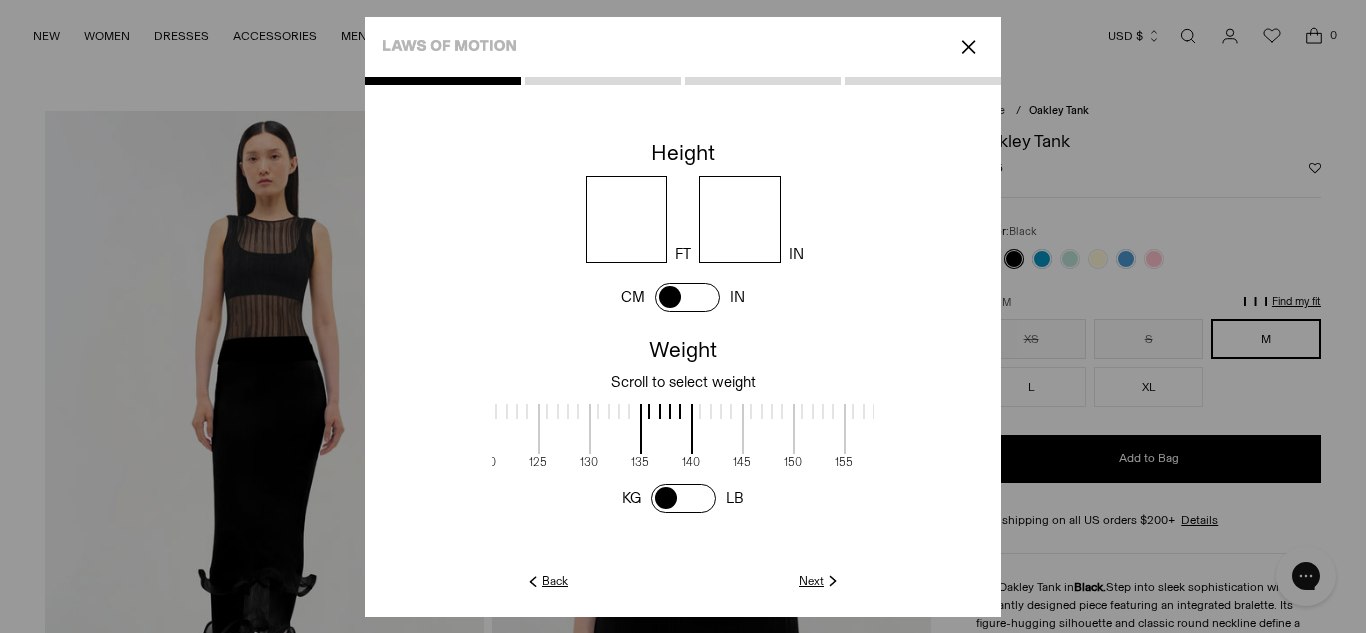 drag, startPoint x: 654, startPoint y: 440, endPoint x: 637, endPoint y: 440, distance: 17 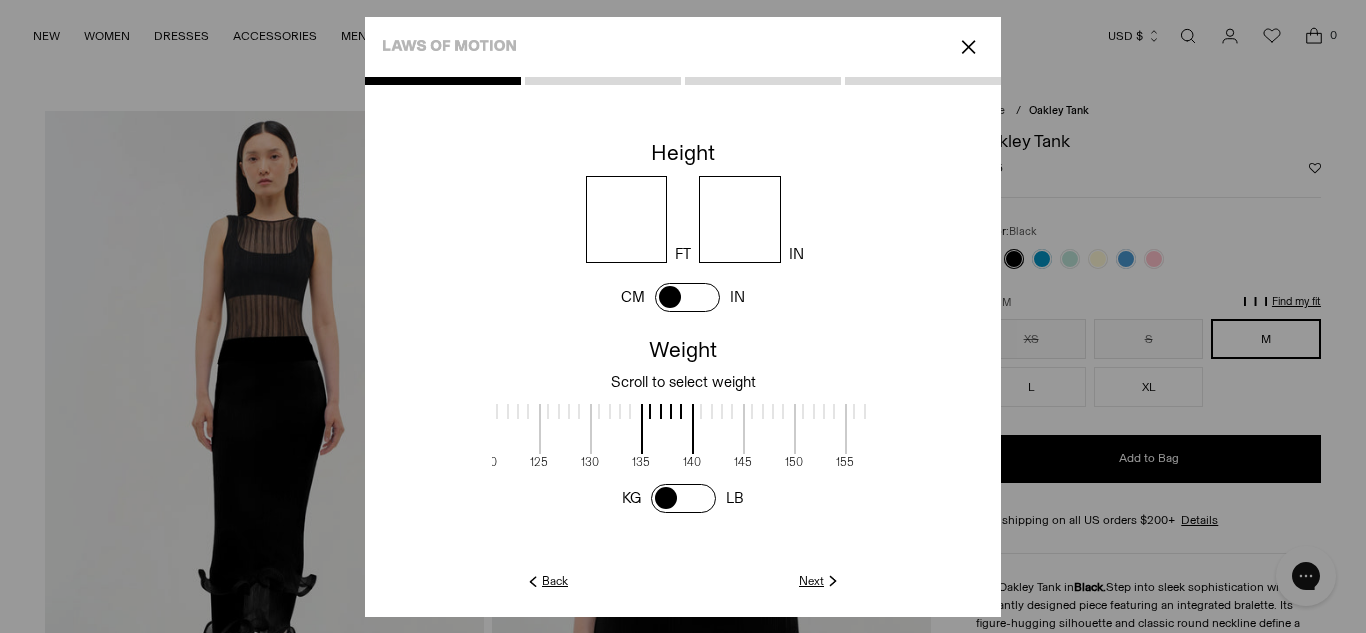 click at bounding box center [616, 429] 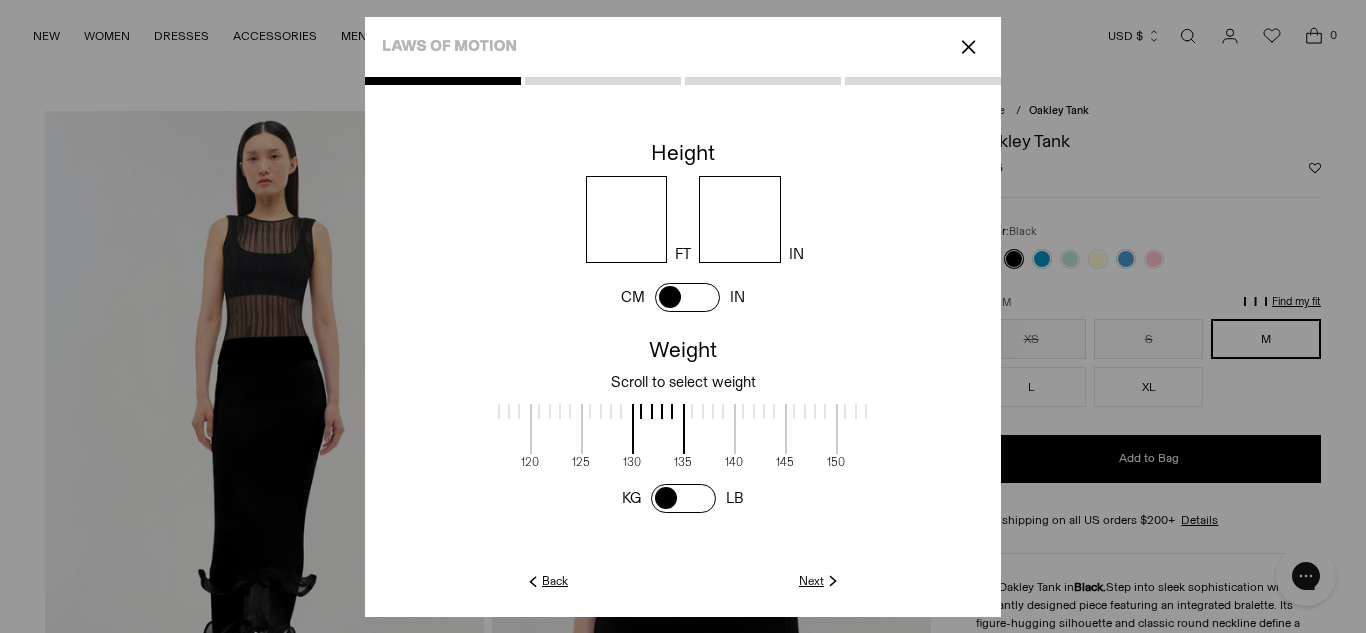 scroll, scrollTop: 2, scrollLeft: 624, axis: both 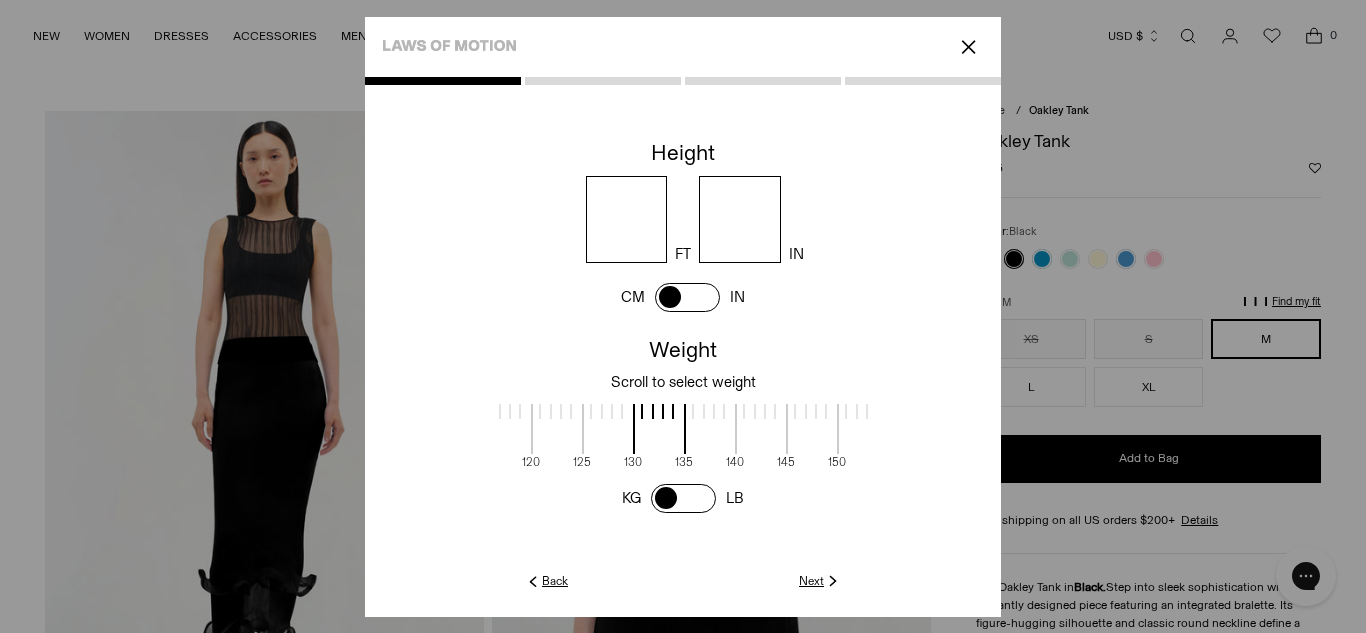 drag, startPoint x: 682, startPoint y: 427, endPoint x: 725, endPoint y: 440, distance: 44.922153 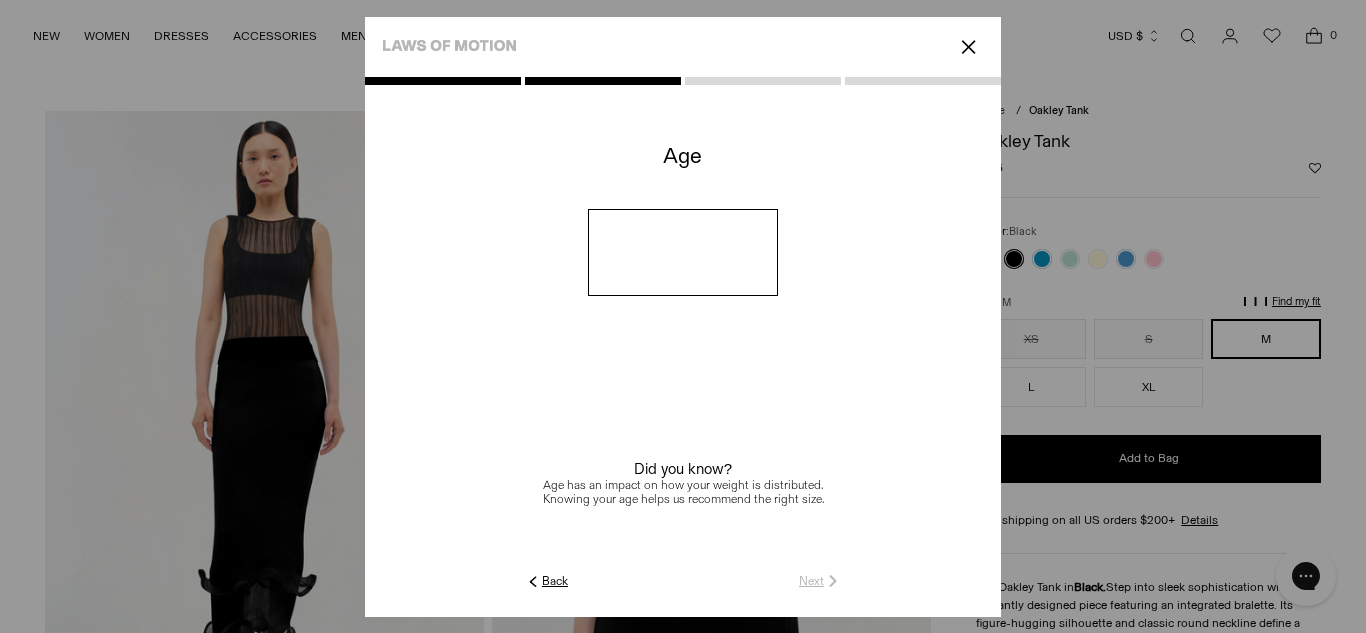 click at bounding box center (683, 252) 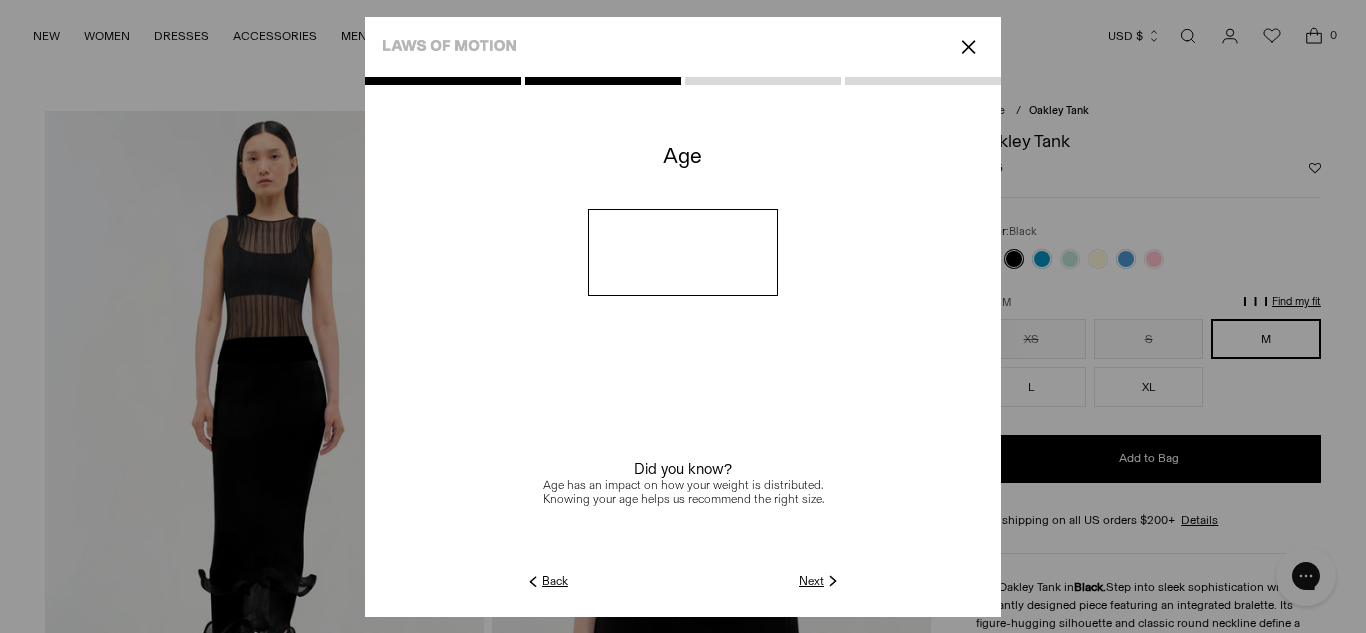 type on "**" 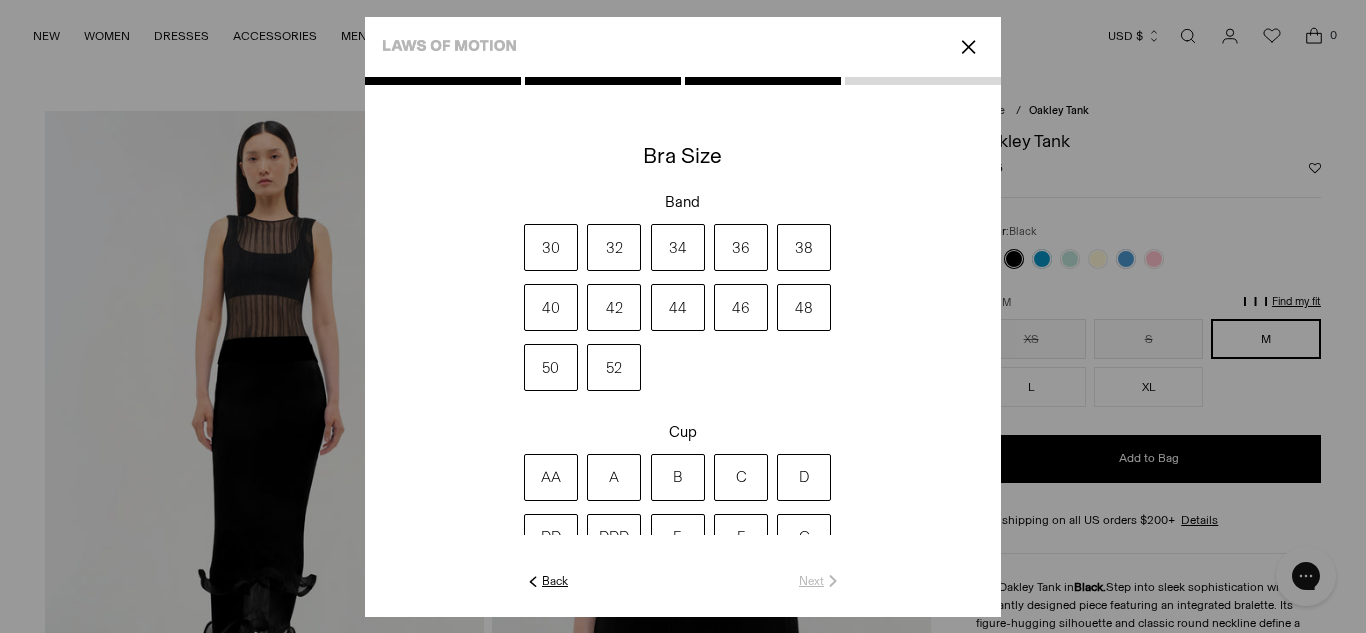 click on "34" at bounding box center [678, 247] 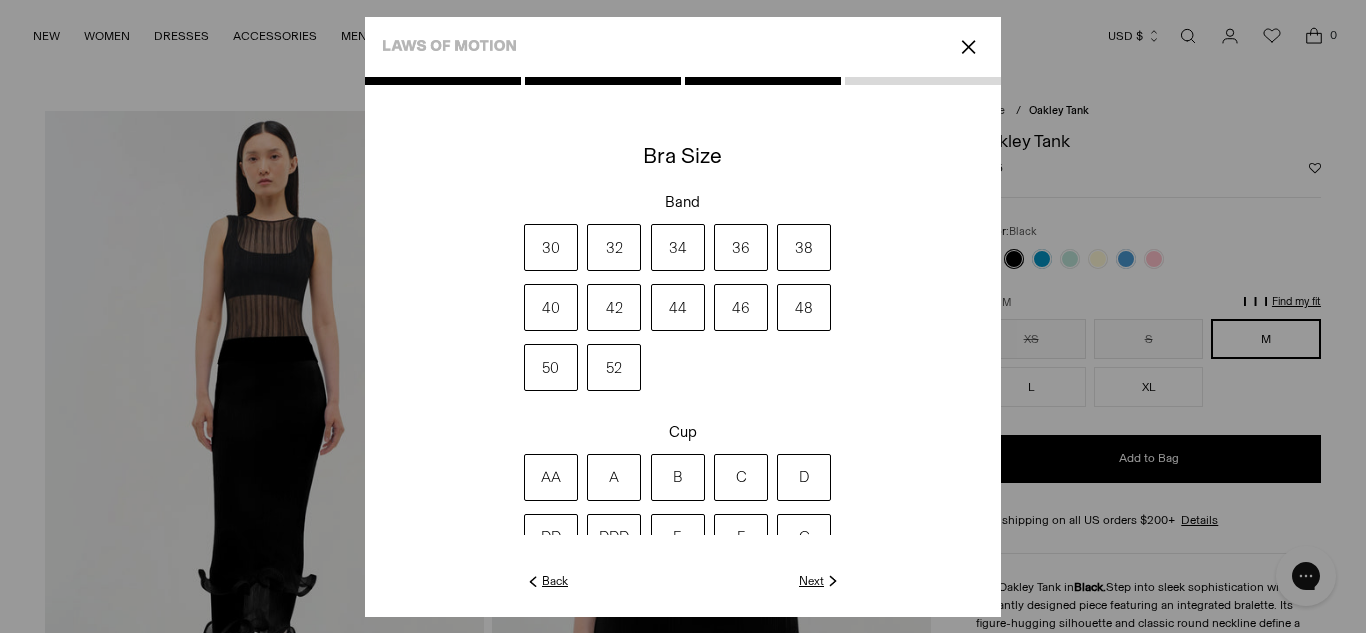 click on "Next" 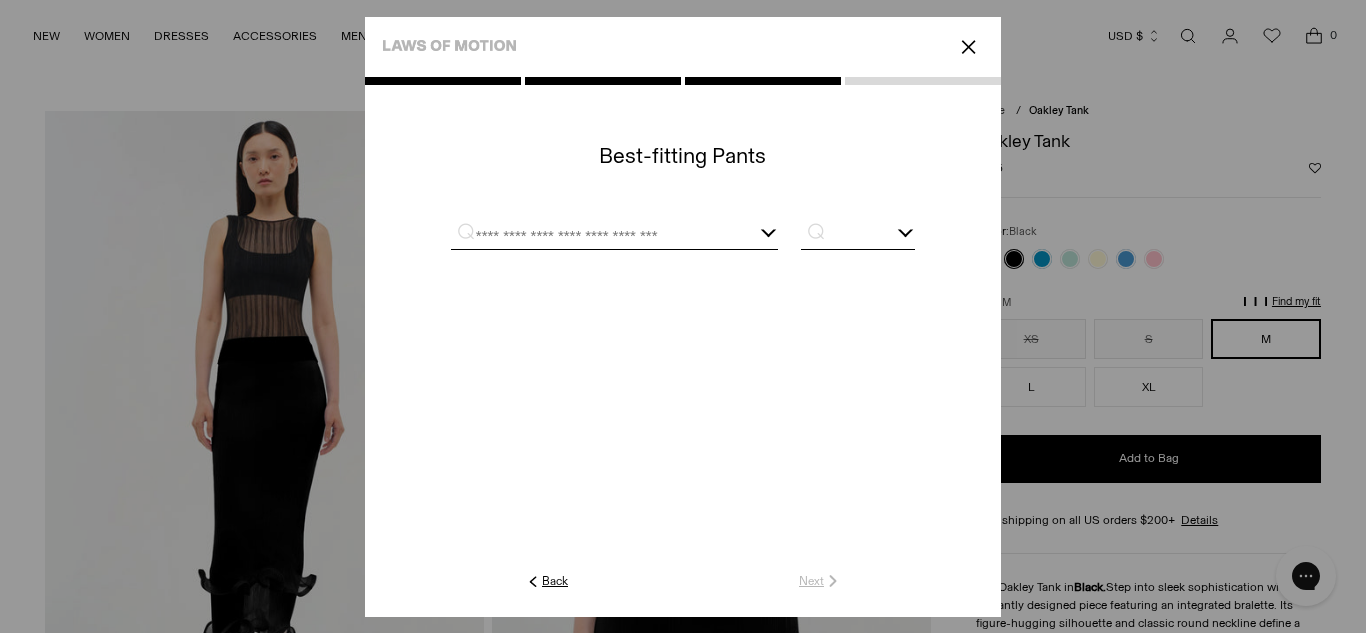 click at bounding box center [614, 236] 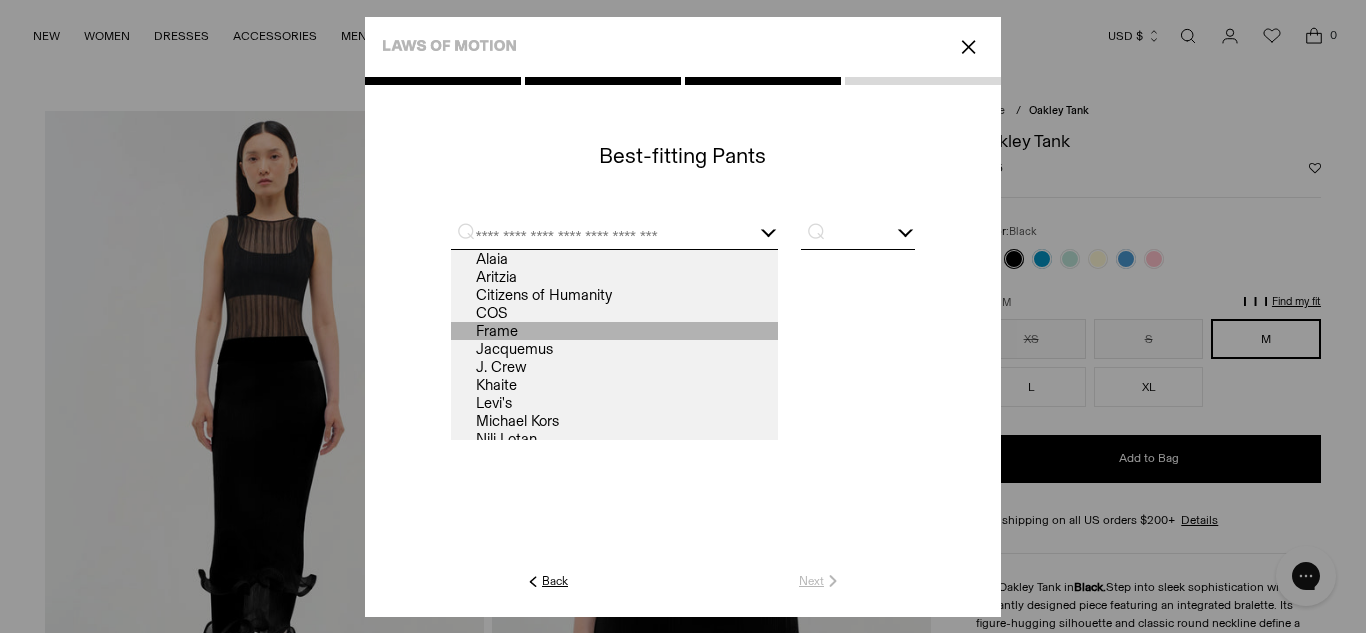 click on "Frame" at bounding box center (614, 331) 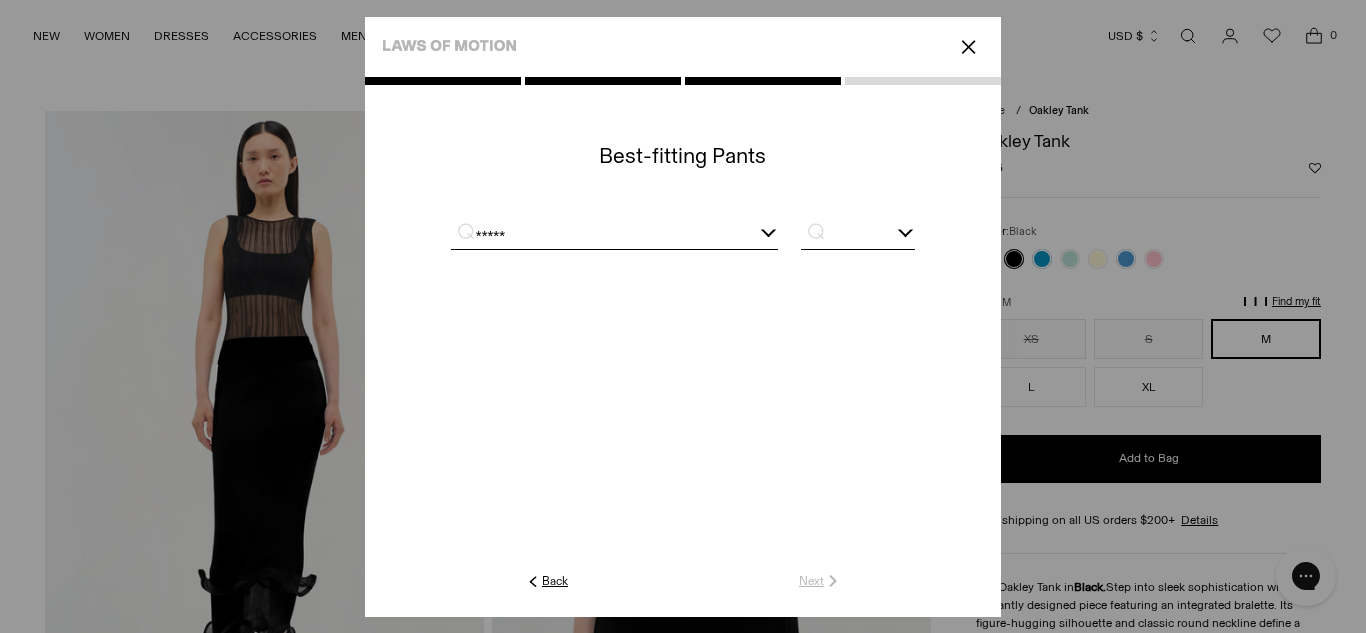 click at bounding box center (906, 230) 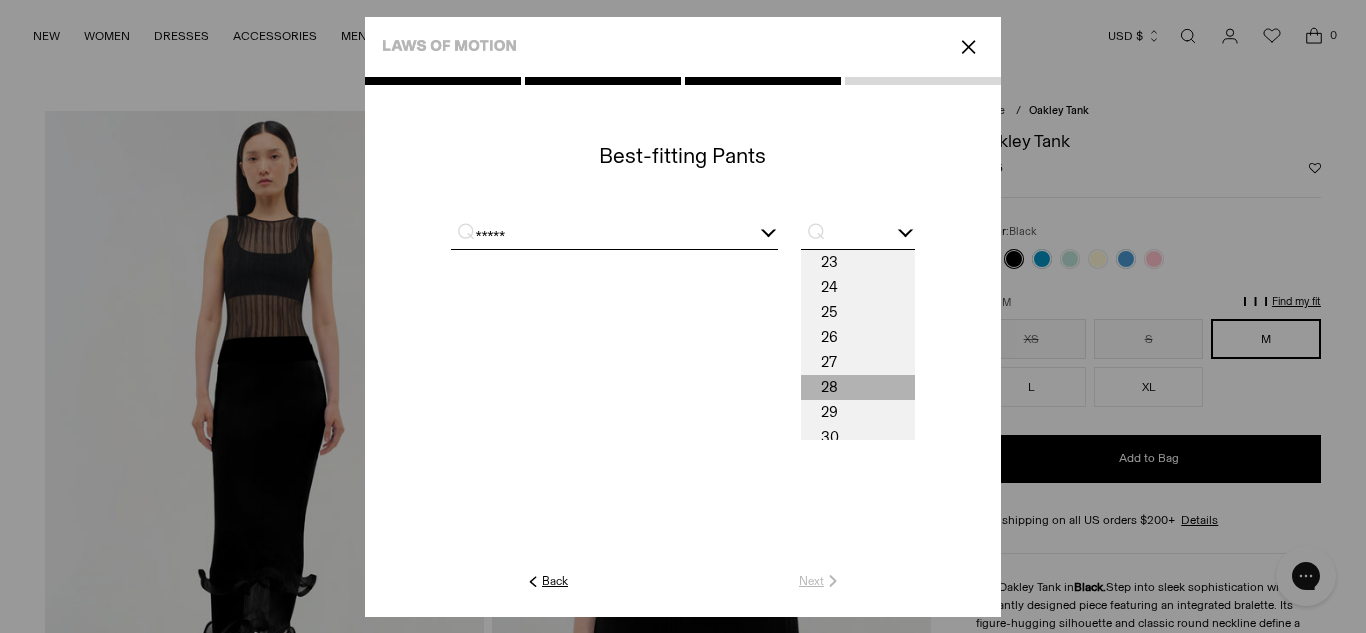 click on "28" at bounding box center [858, 387] 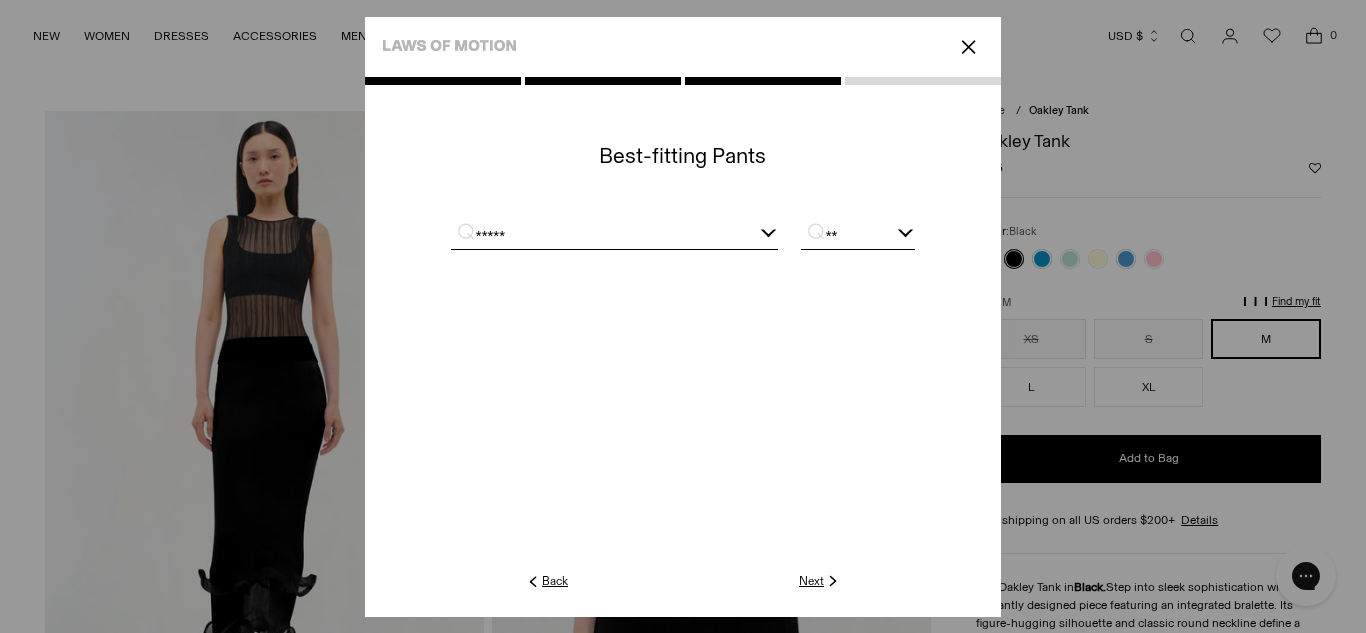 click on "Next" 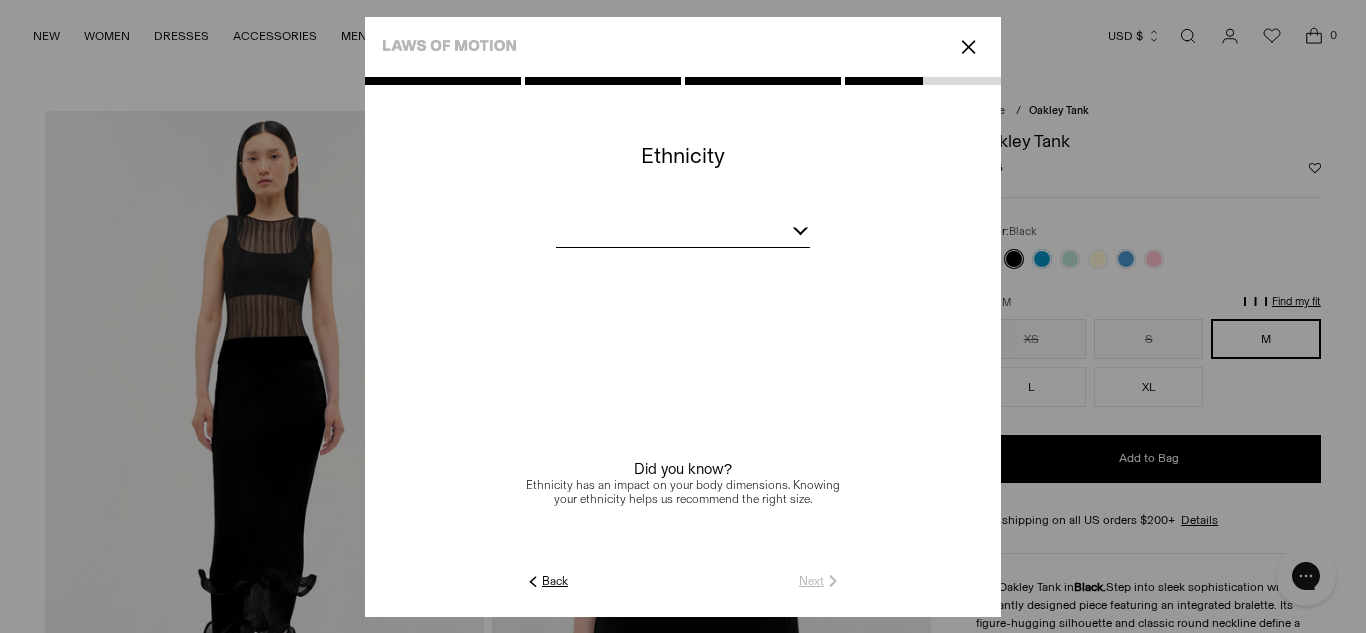 click at bounding box center [683, 234] 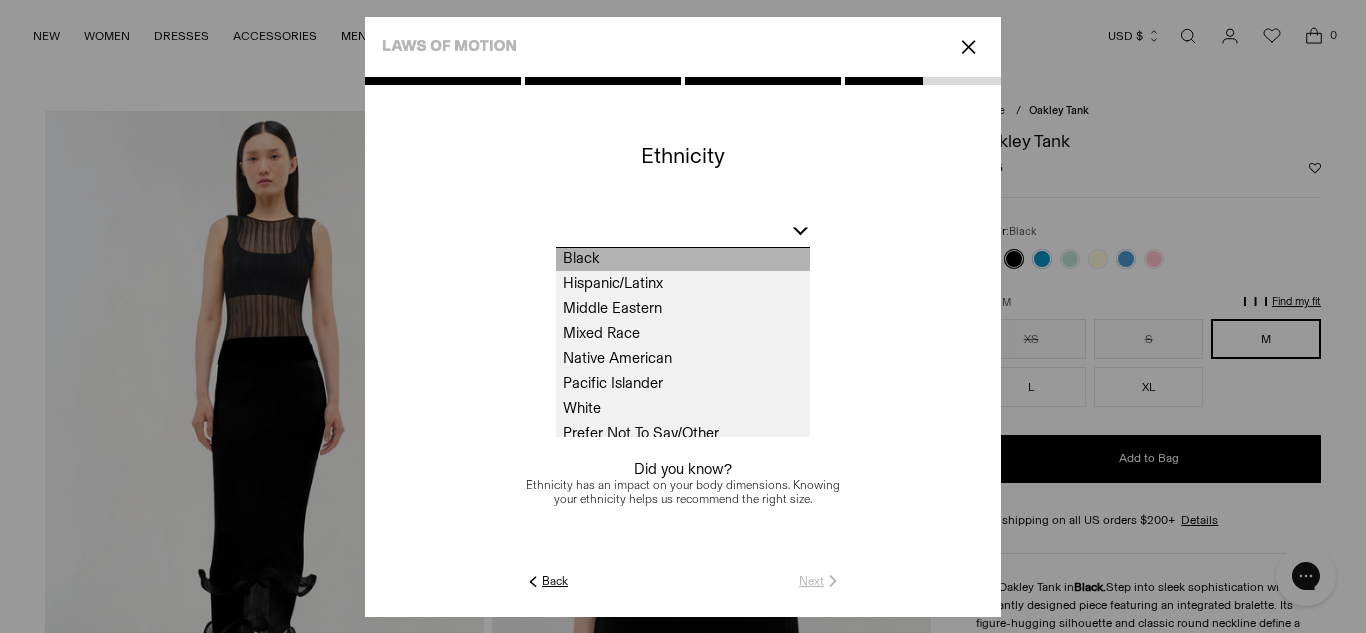 scroll, scrollTop: 60, scrollLeft: 0, axis: vertical 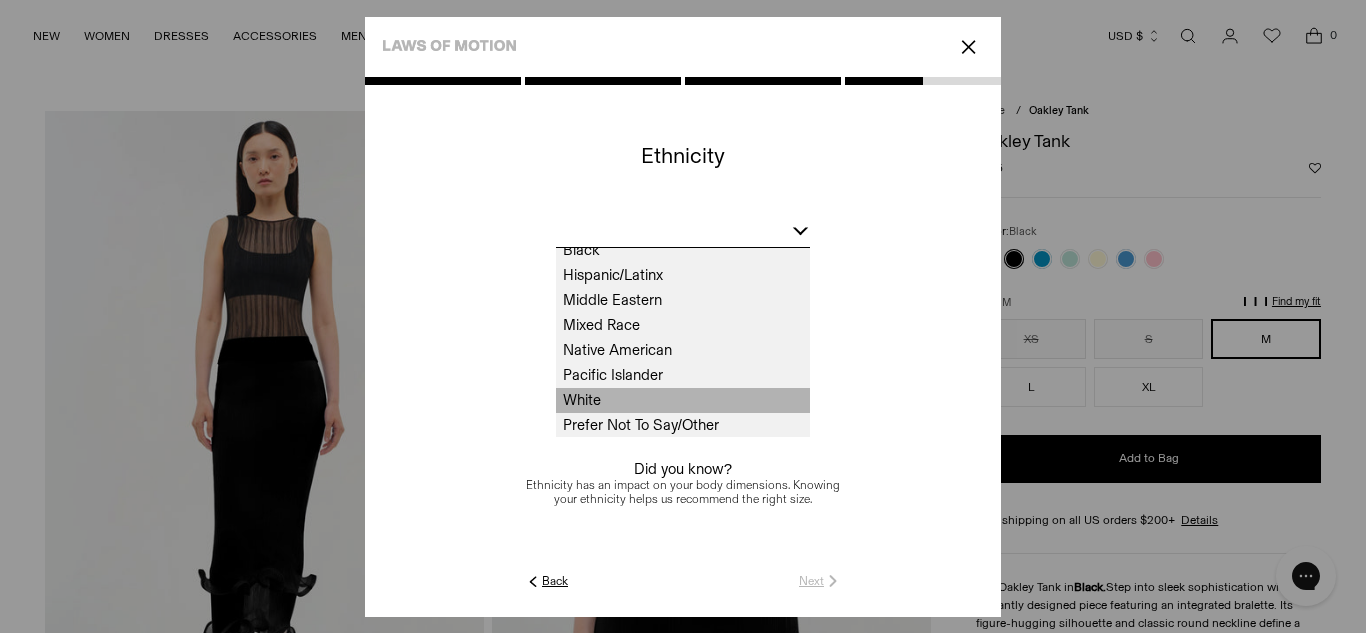 click on "White" at bounding box center (683, 400) 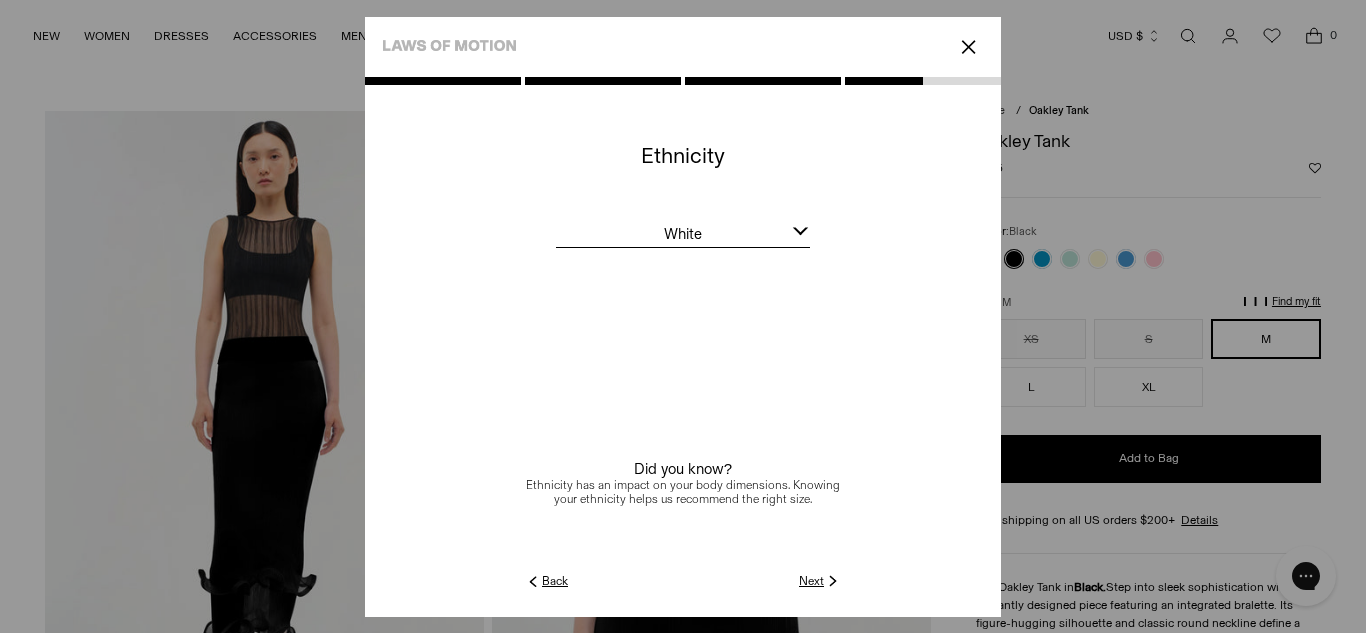 click on "Next" 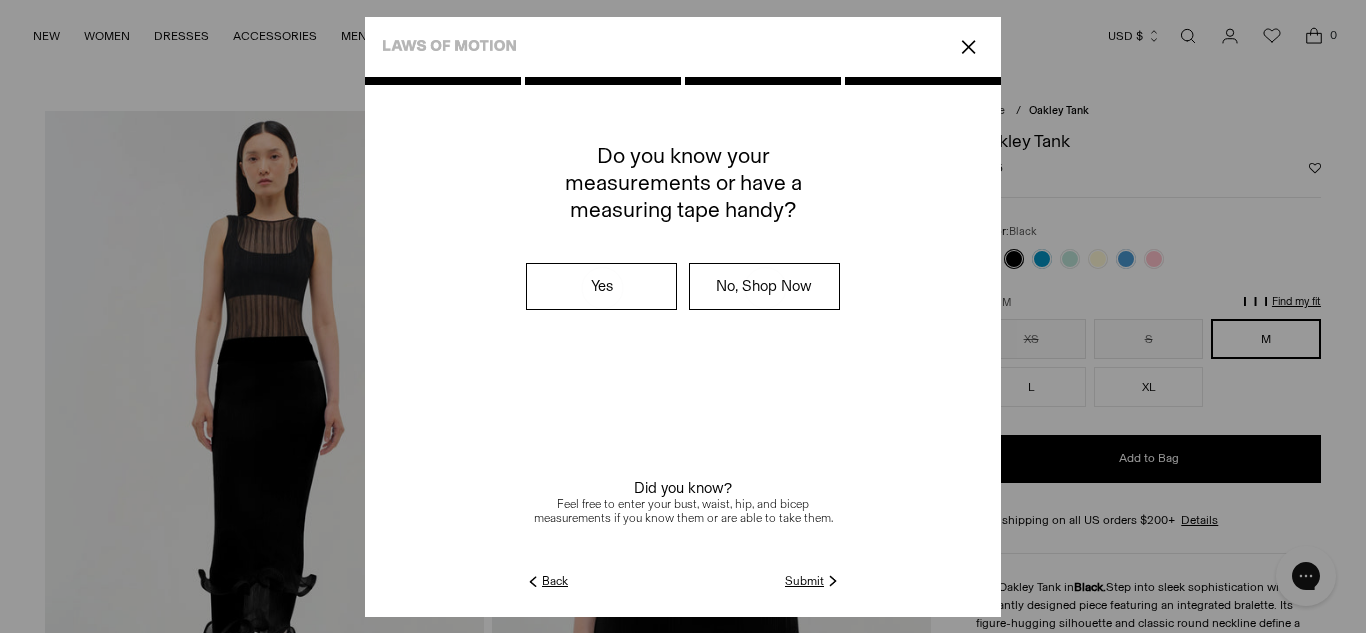 click on "Submit" 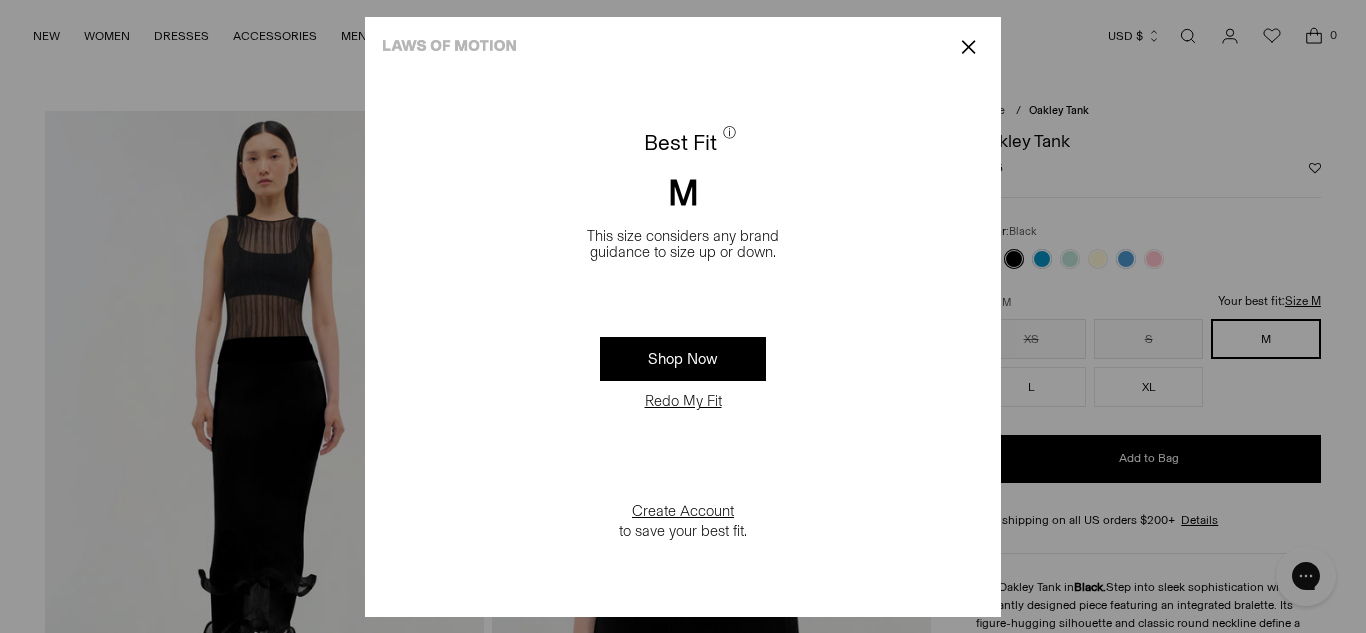 click on "✕" 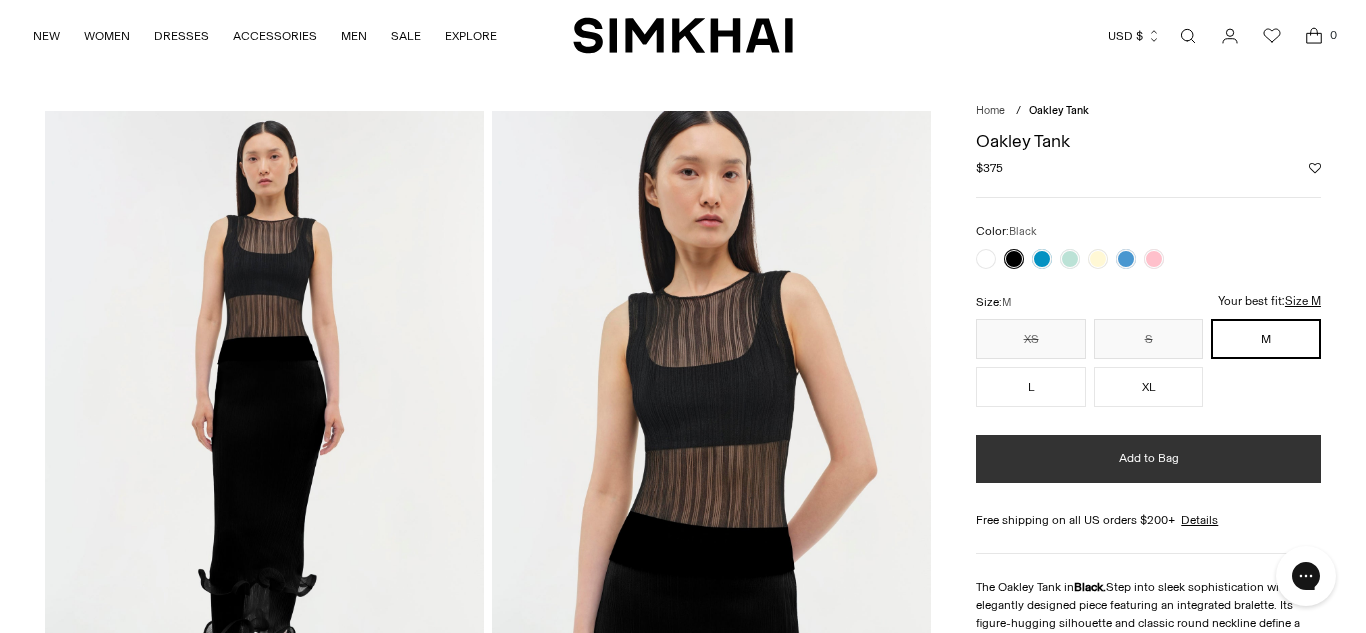 click on "Add to Bag" at bounding box center [1148, 459] 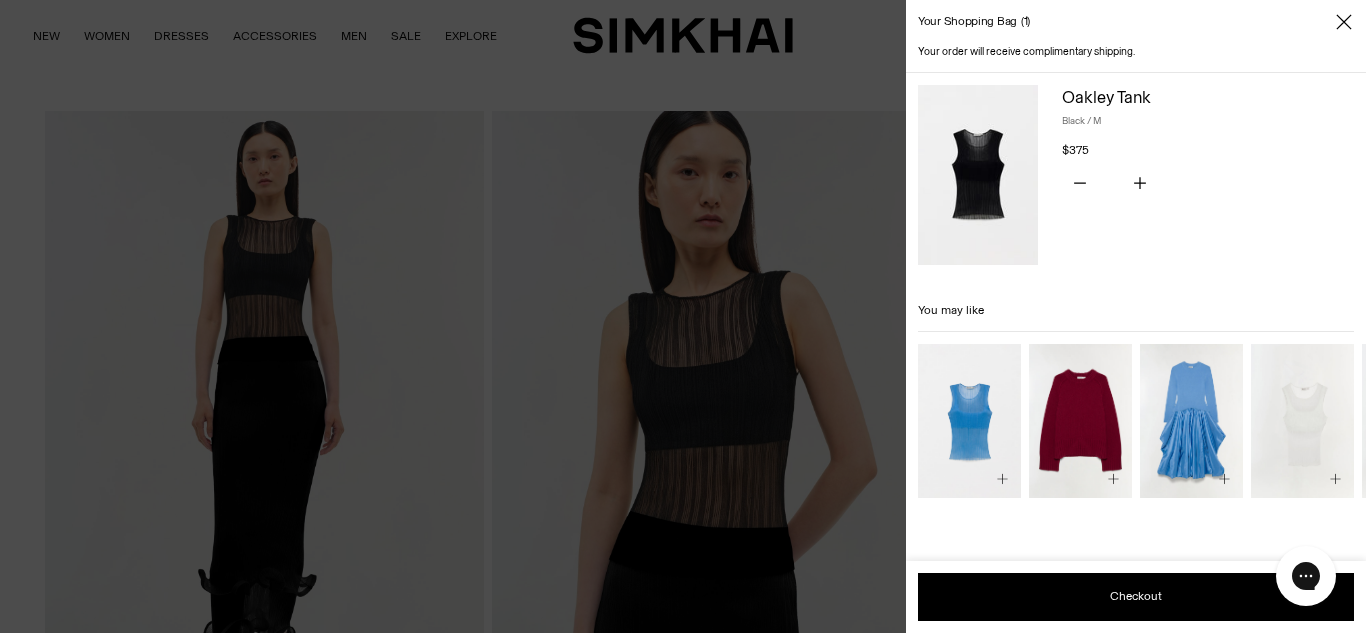 click 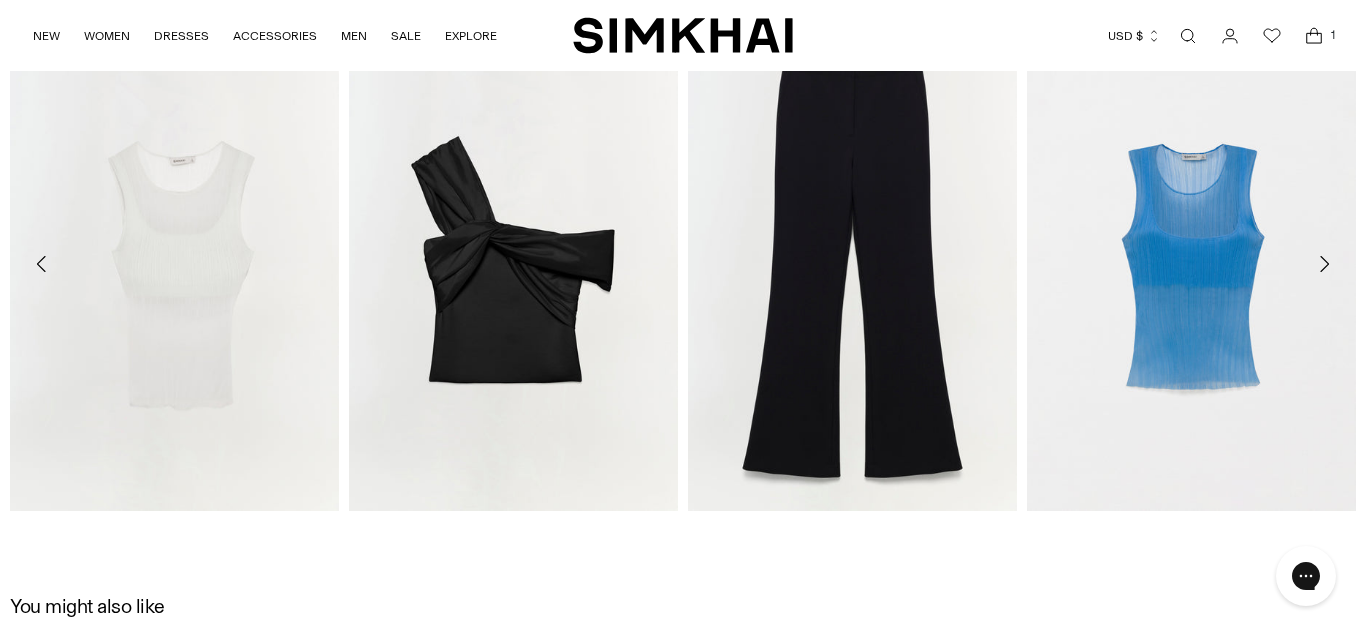 scroll, scrollTop: 1927, scrollLeft: 0, axis: vertical 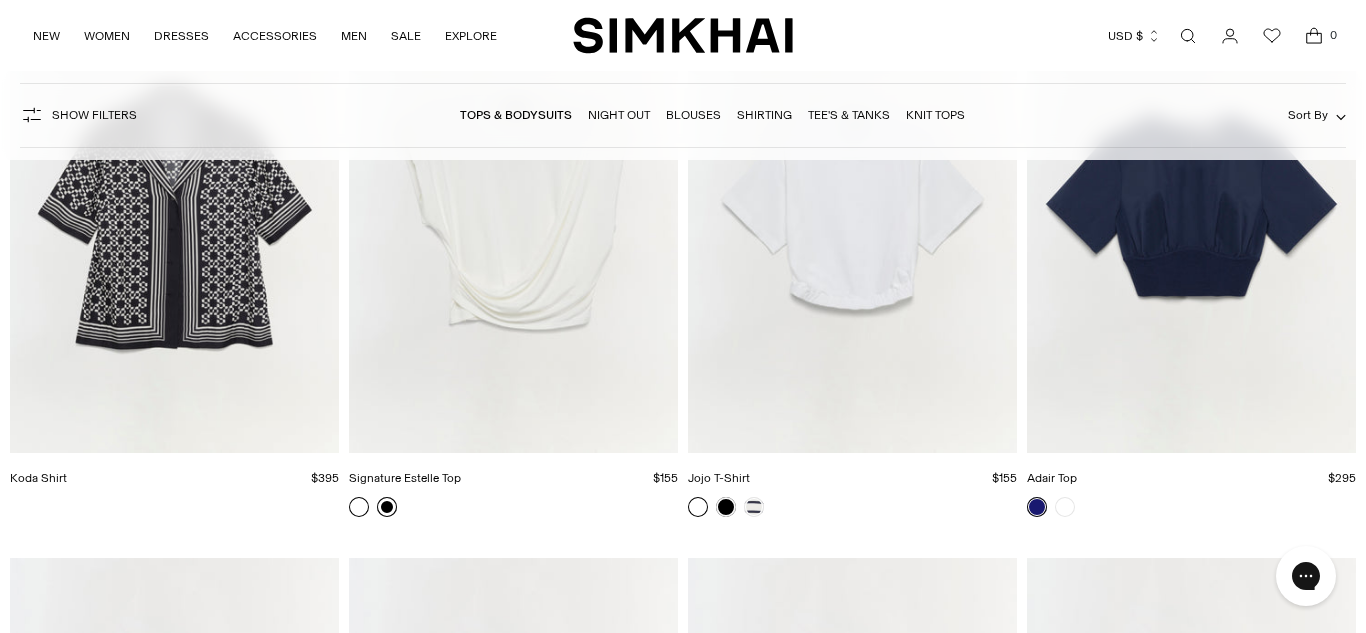 click at bounding box center [387, 507] 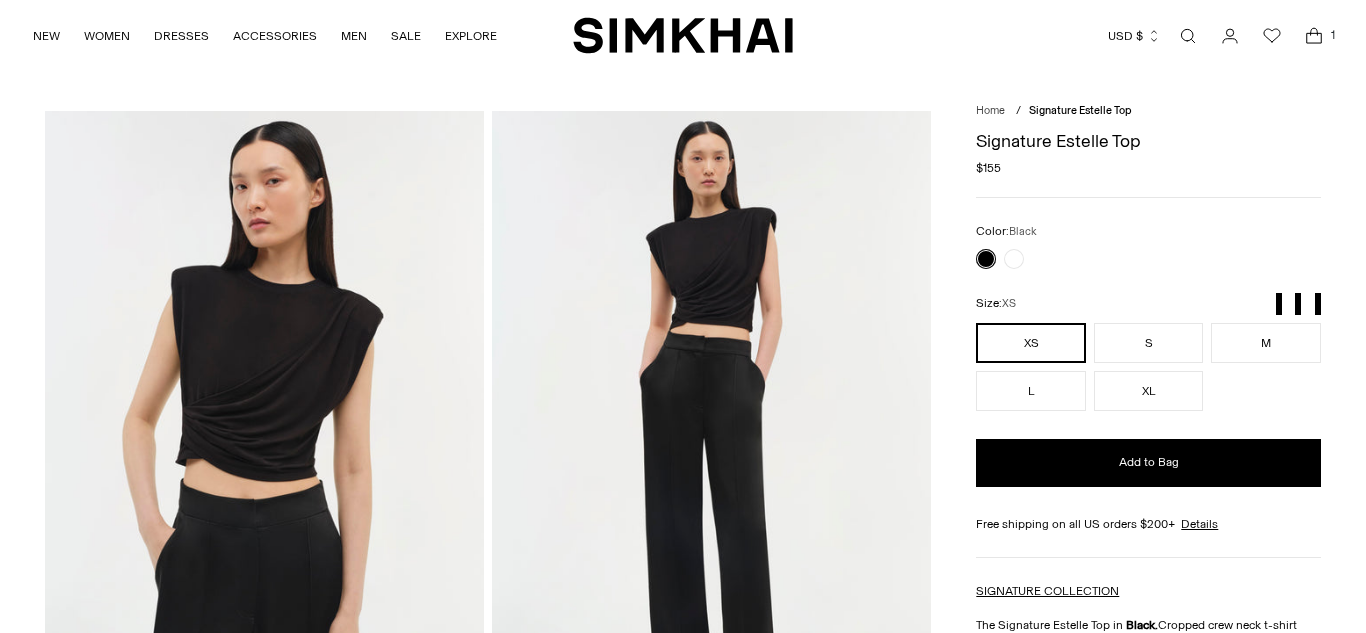 scroll, scrollTop: 0, scrollLeft: 0, axis: both 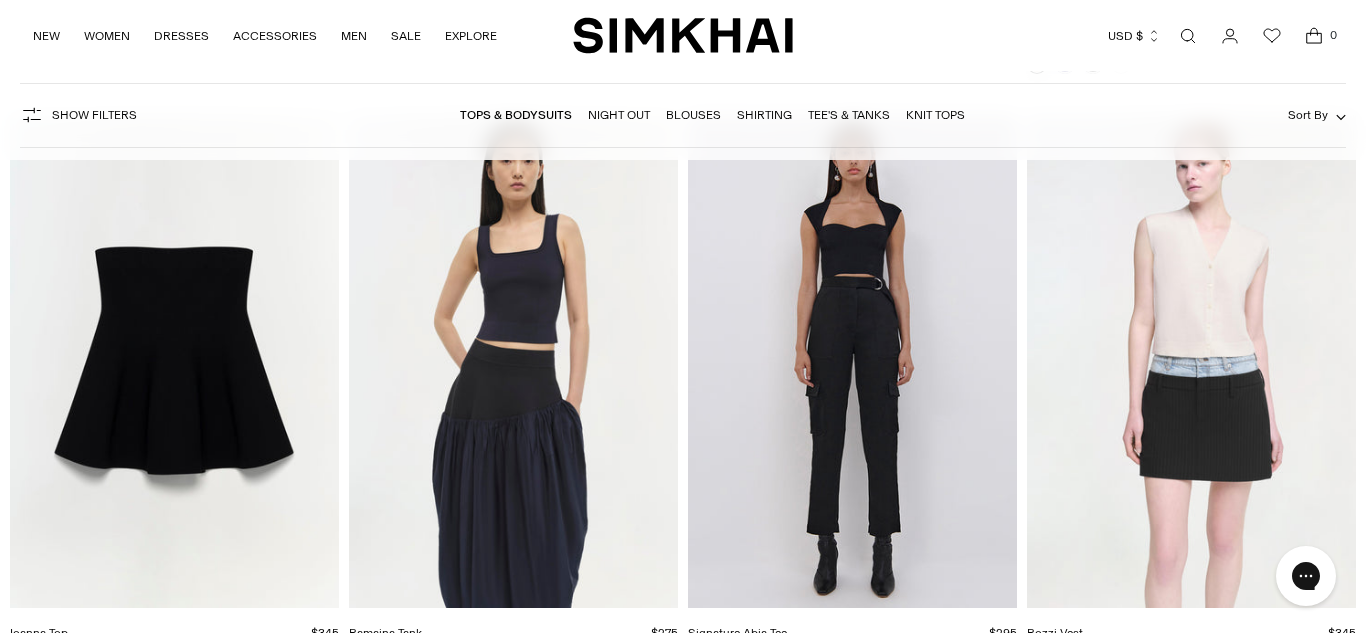 click on "Night Out" at bounding box center (619, 115) 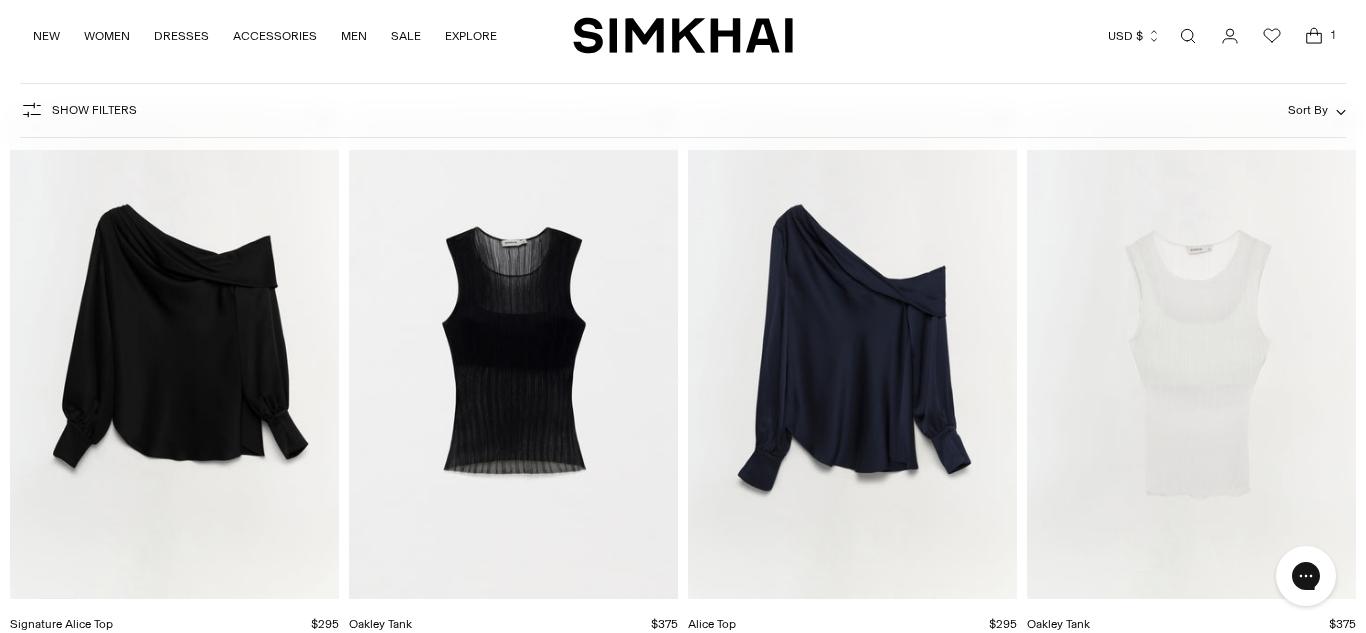 scroll, scrollTop: 0, scrollLeft: 0, axis: both 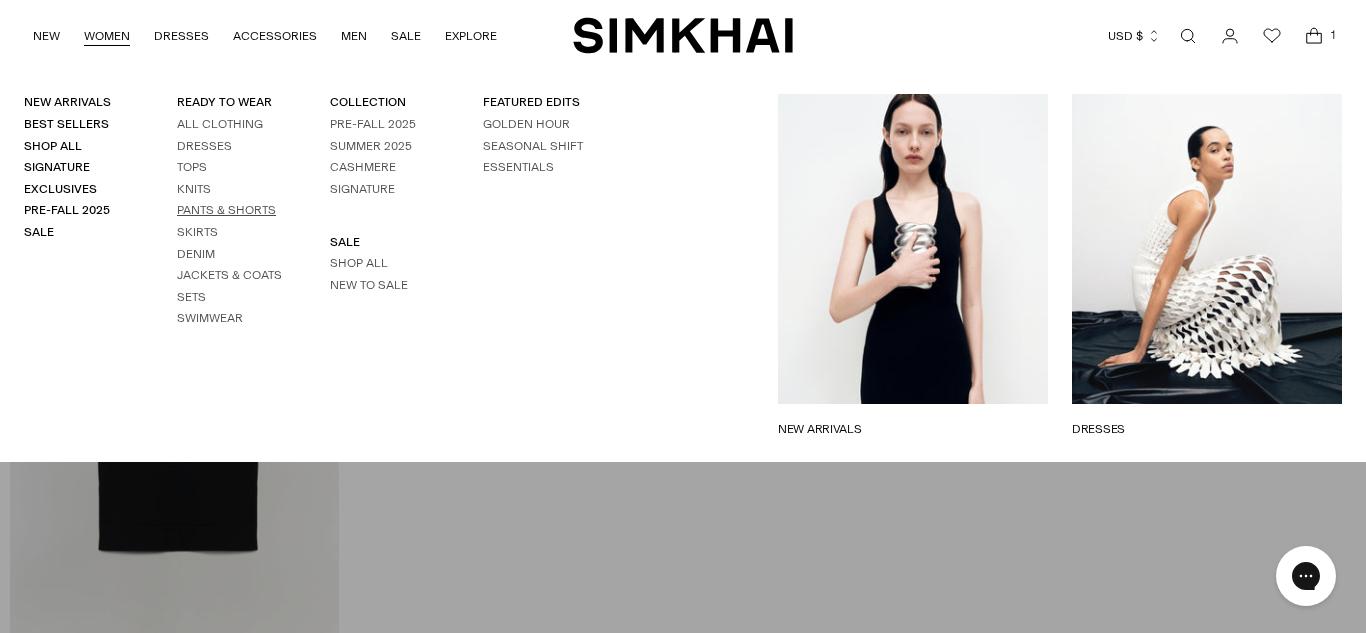 click on "Pants & Shorts" at bounding box center [226, 210] 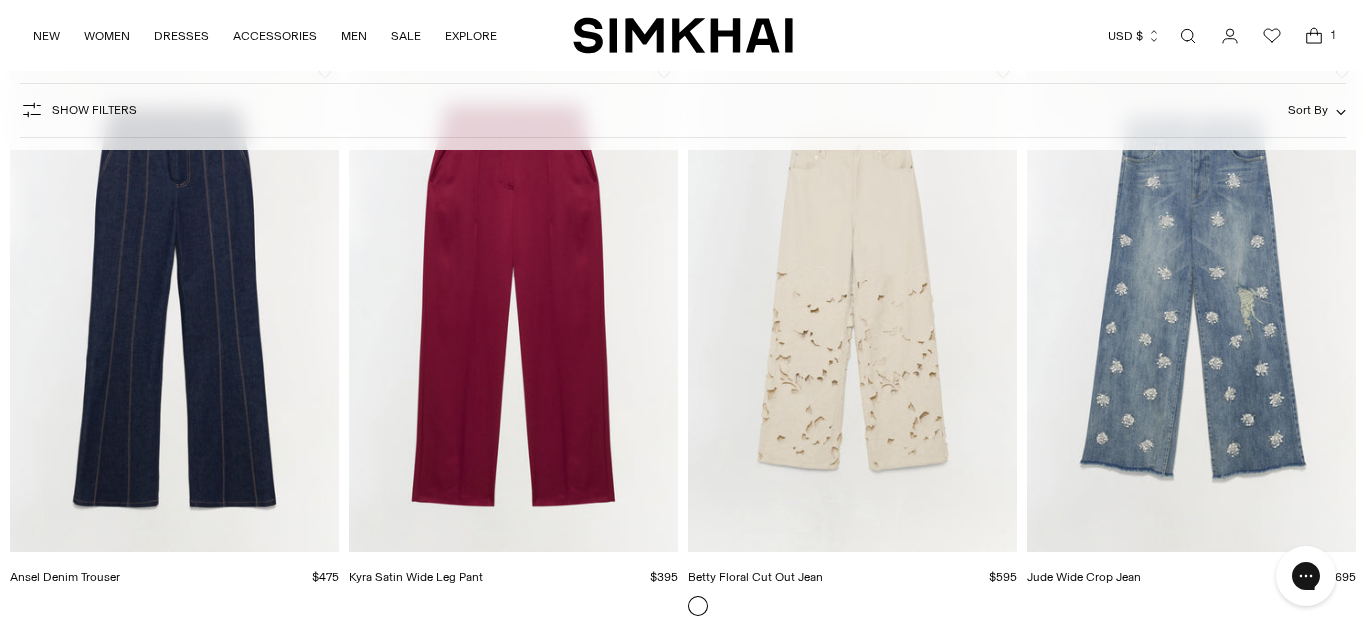 scroll, scrollTop: 0, scrollLeft: 0, axis: both 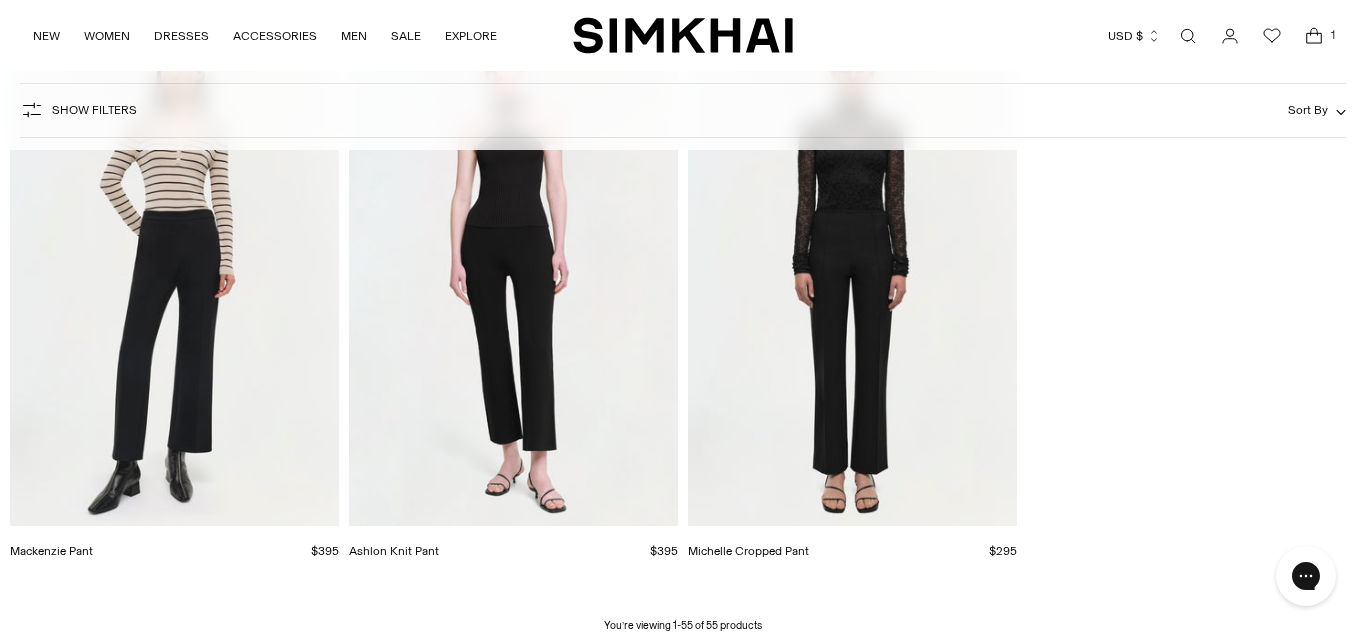 click at bounding box center (0, 0) 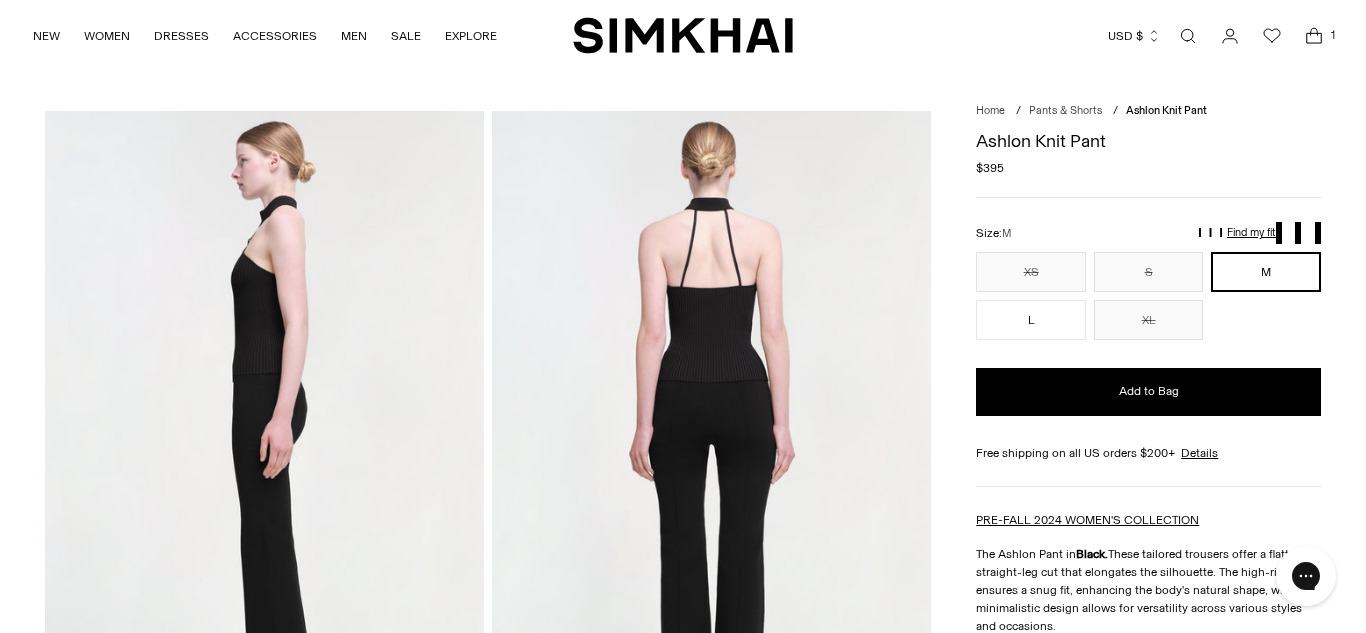 scroll, scrollTop: 0, scrollLeft: 0, axis: both 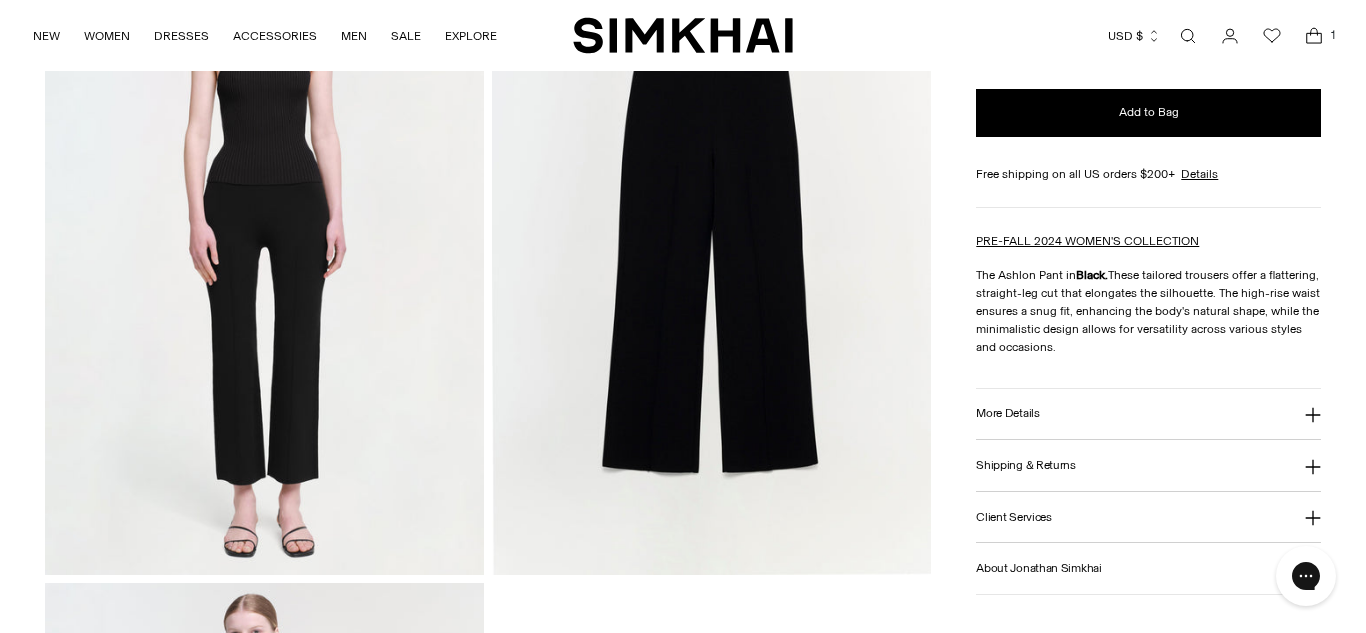 click 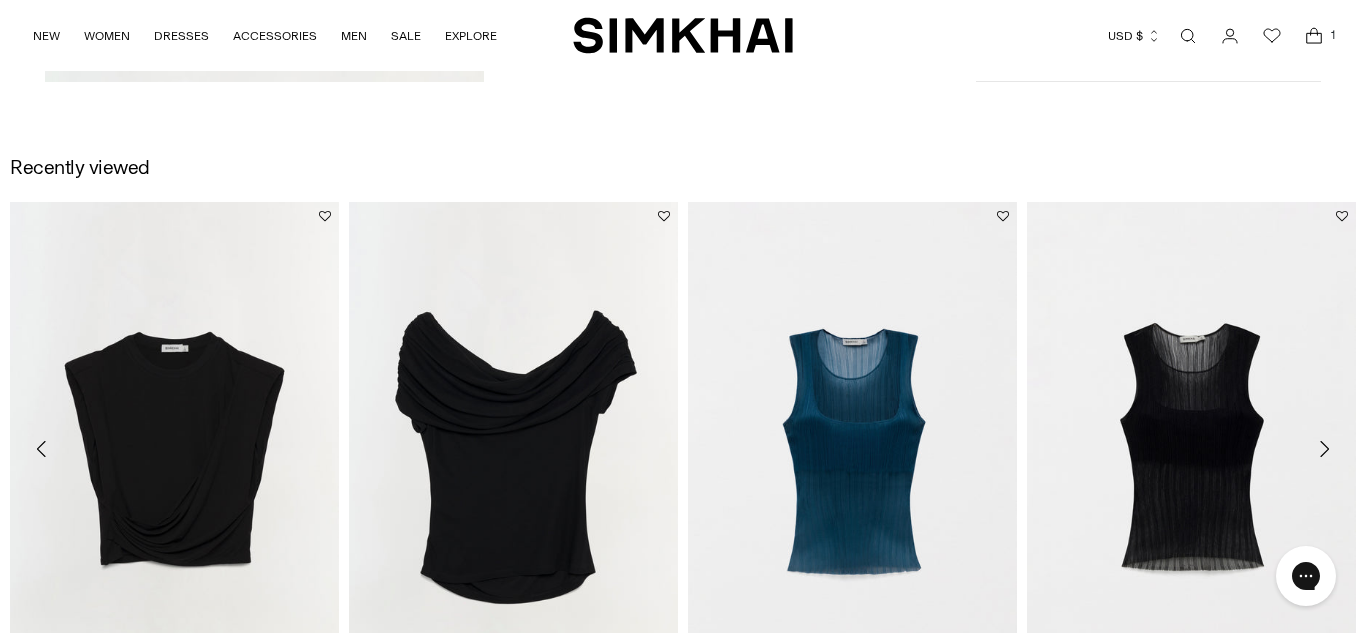 scroll, scrollTop: 1901, scrollLeft: 0, axis: vertical 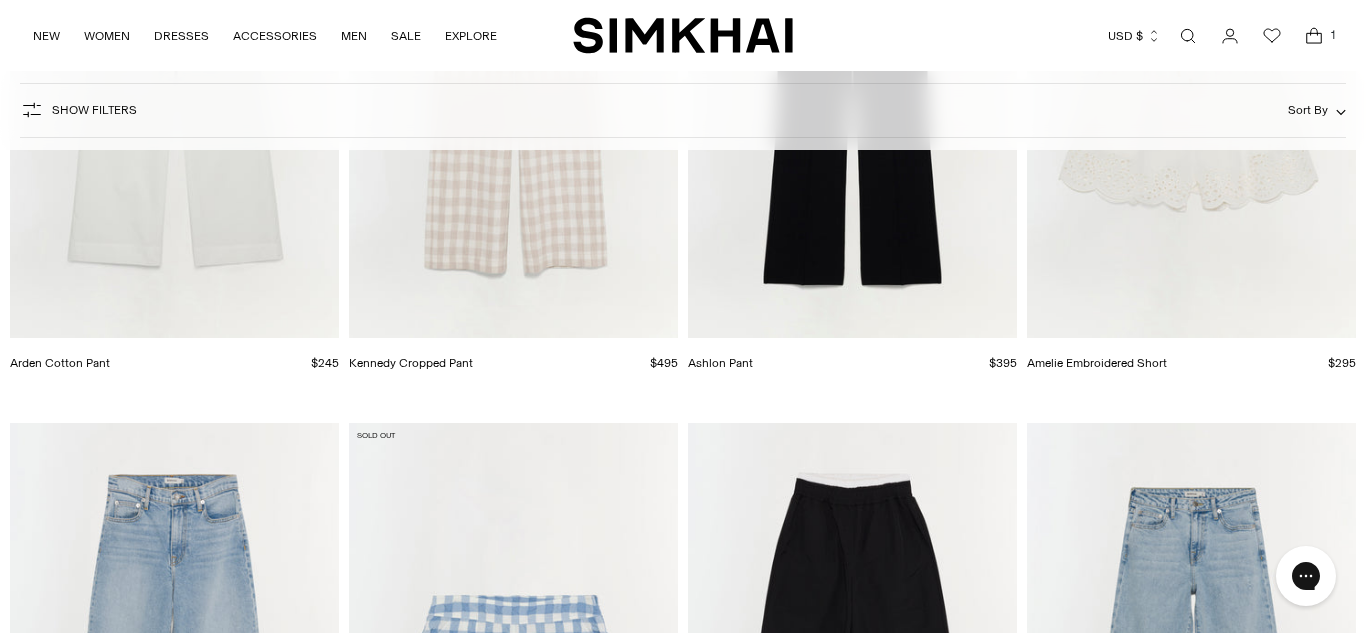 click at bounding box center [0, 0] 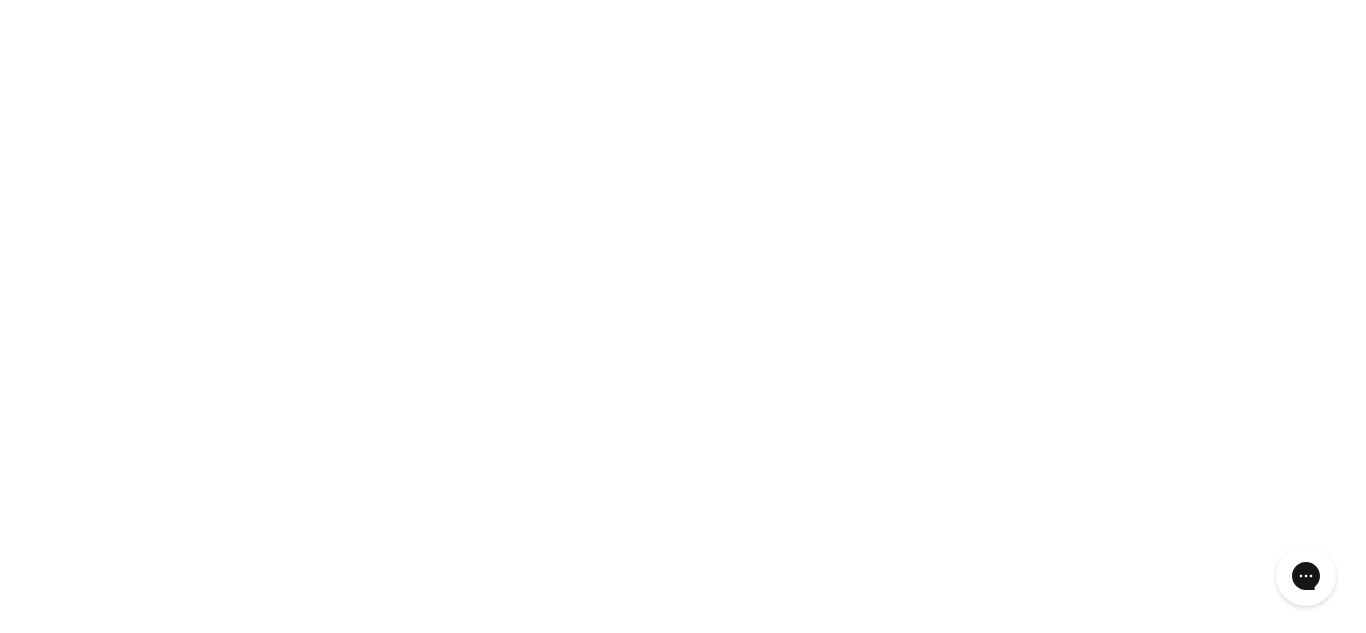 scroll, scrollTop: 4230, scrollLeft: 0, axis: vertical 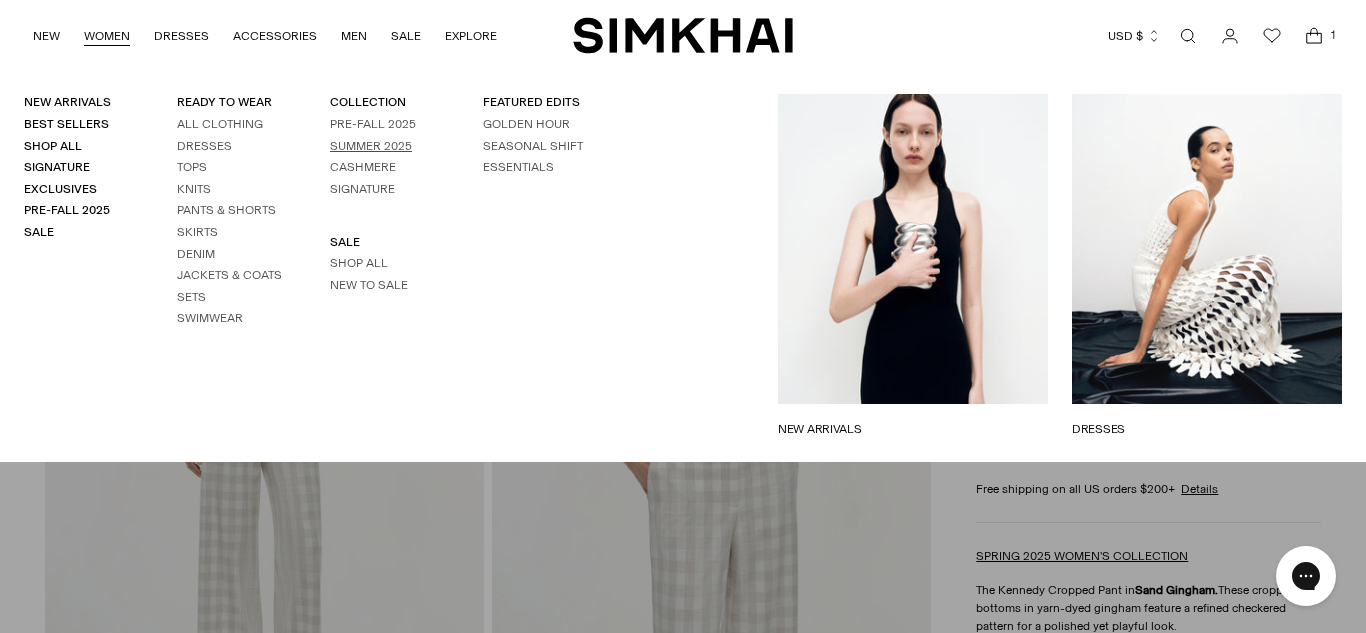 click on "Summer 2025" at bounding box center (371, 146) 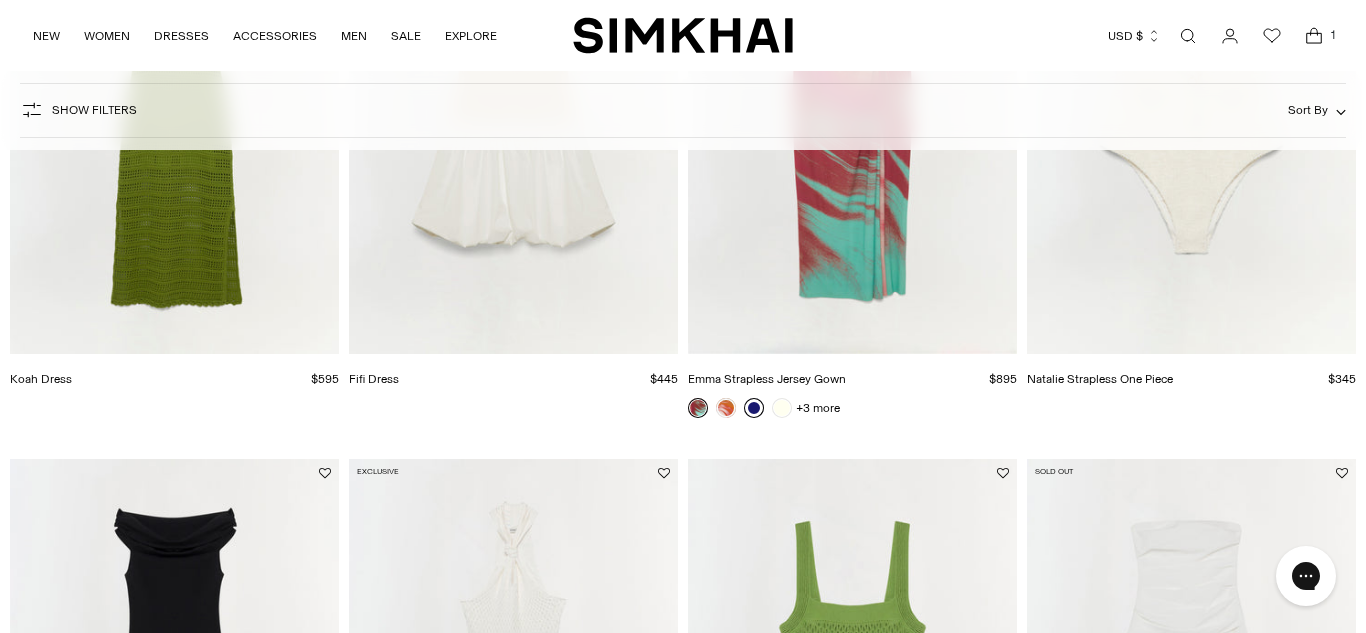 scroll, scrollTop: 619, scrollLeft: 0, axis: vertical 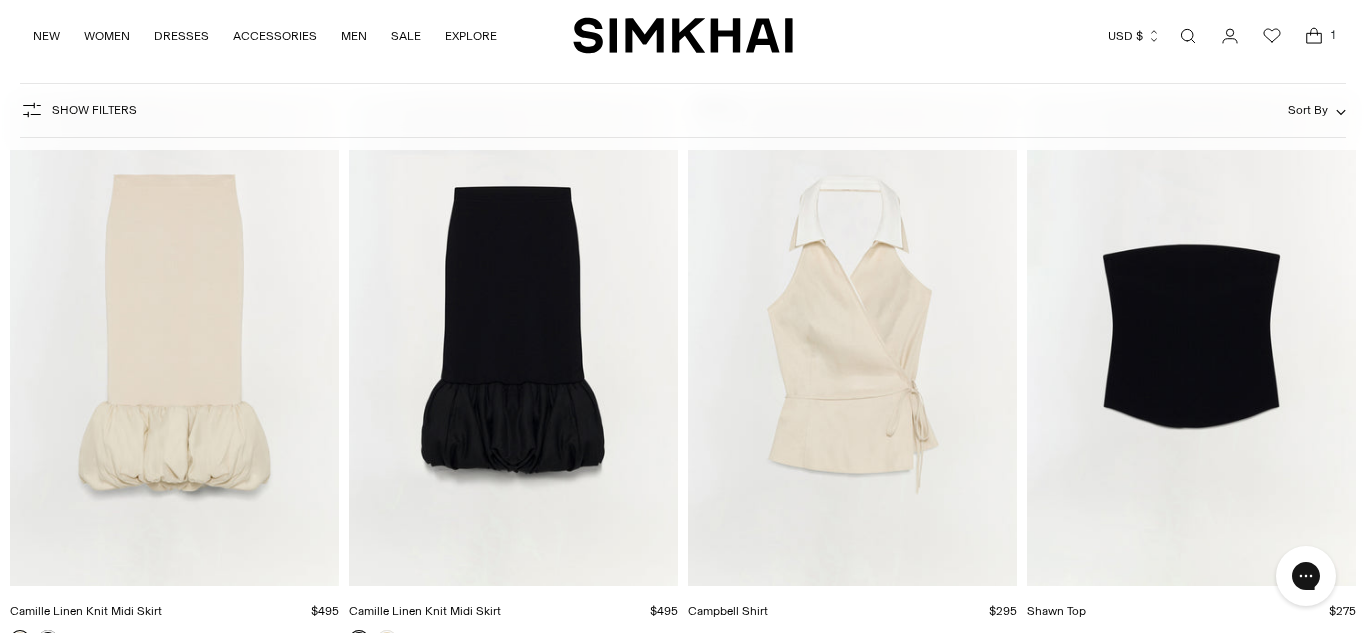 click on "Show Filters
Show Filters
Sort By
Recommended
Most Popular
Newest" at bounding box center [683, 110] 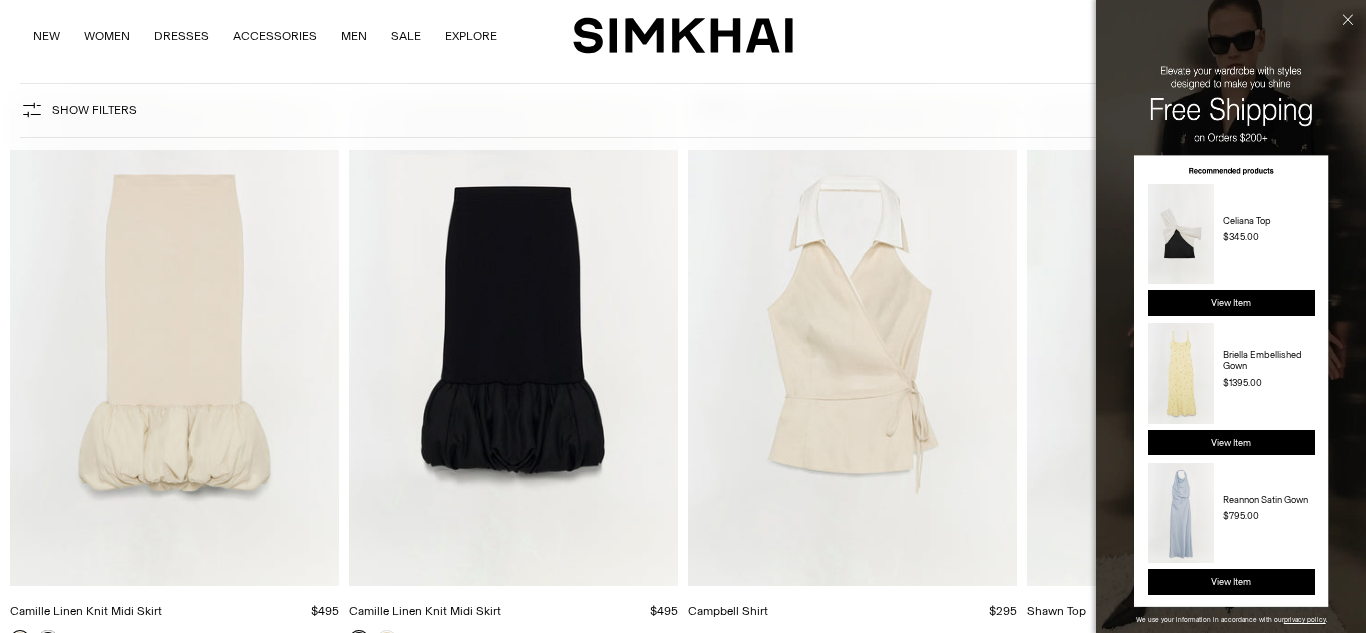 click at bounding box center (1346, 47) 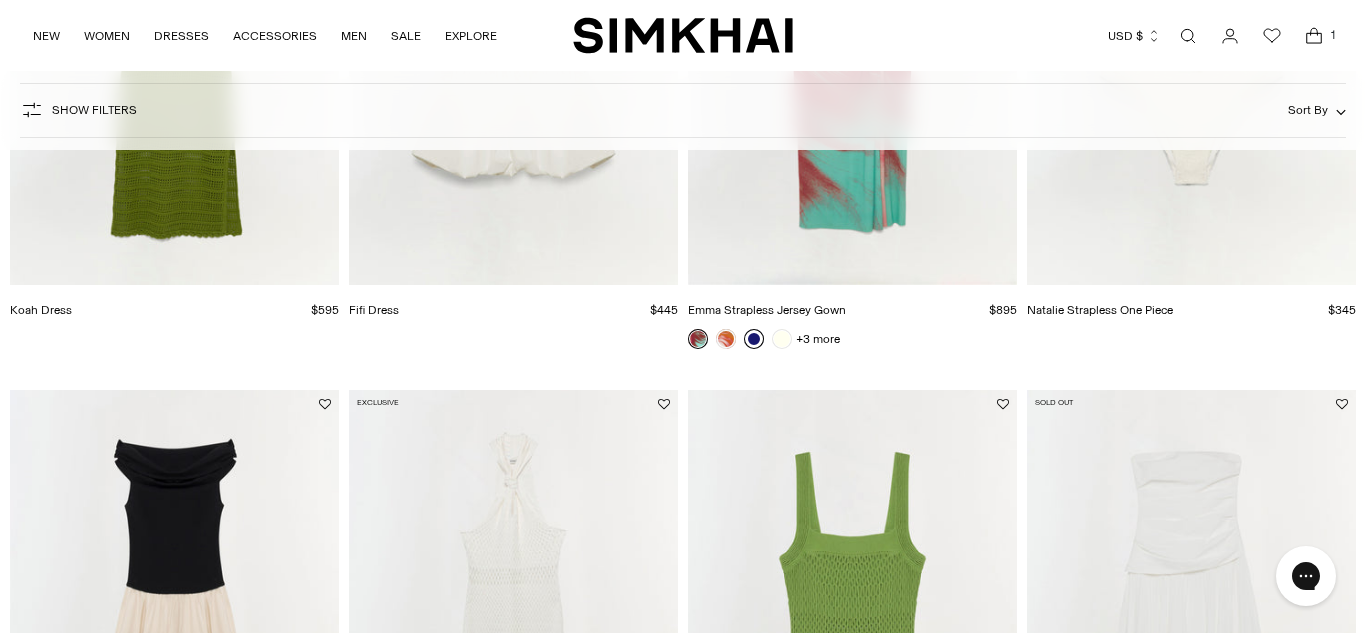 scroll, scrollTop: 0, scrollLeft: 0, axis: both 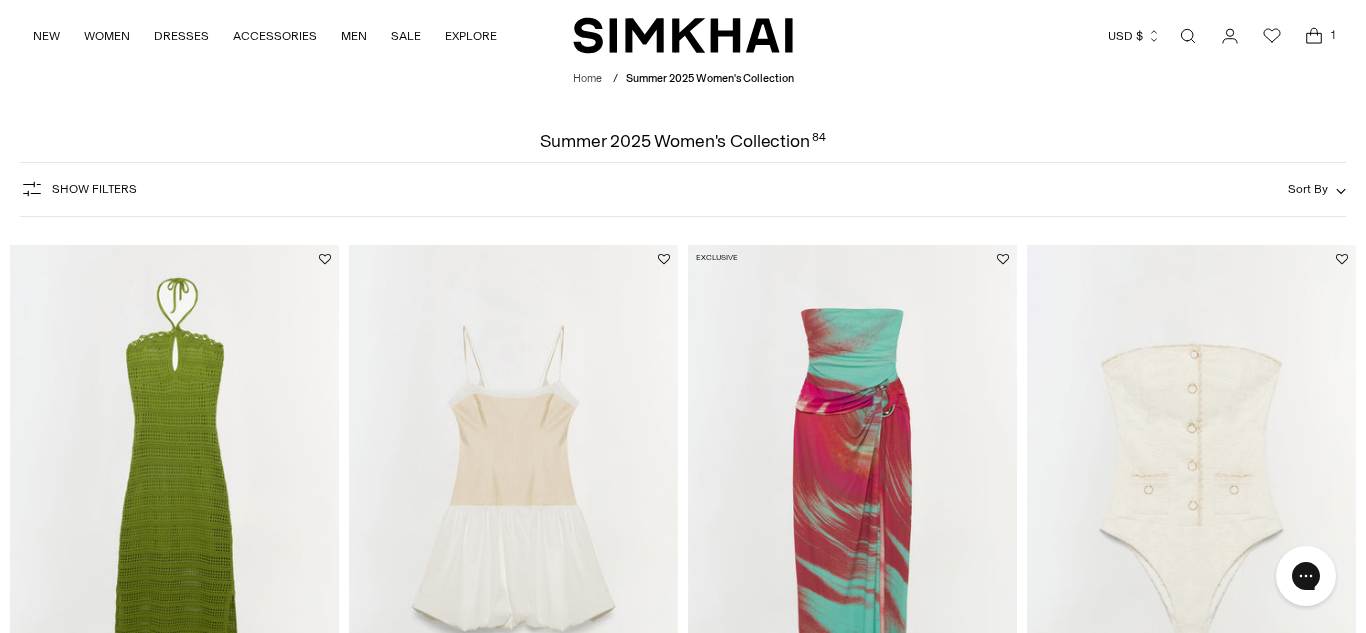 click at bounding box center [1188, 36] 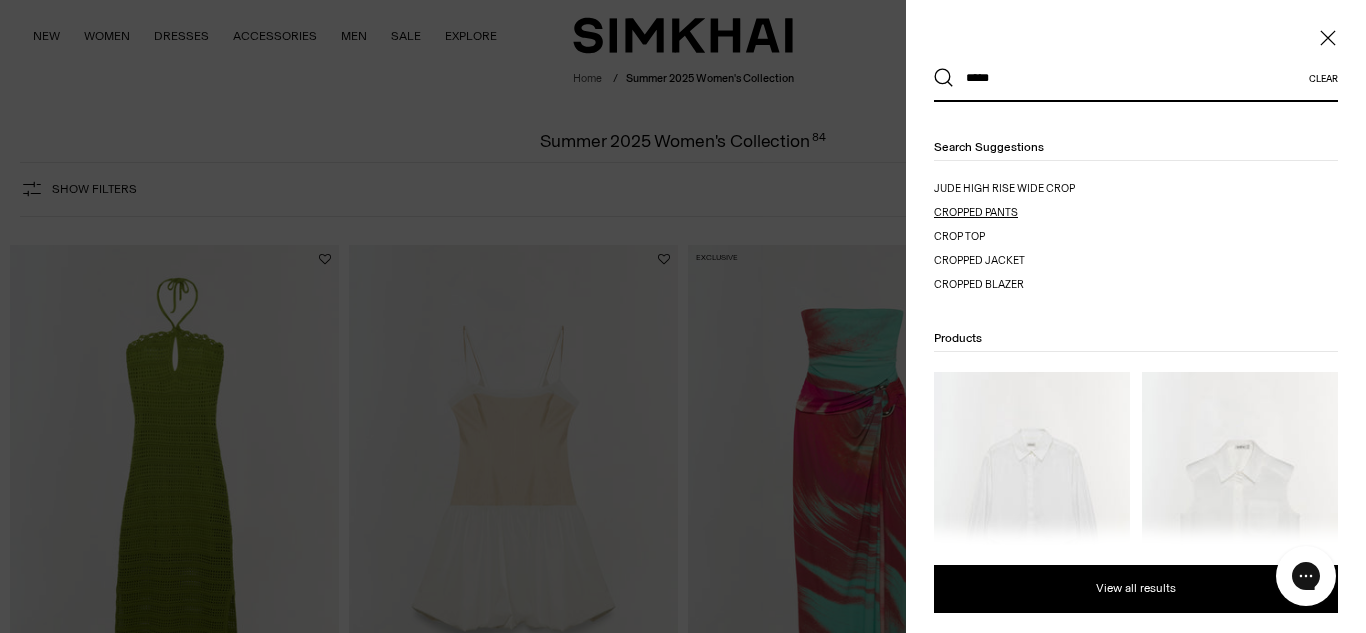 type on "*****" 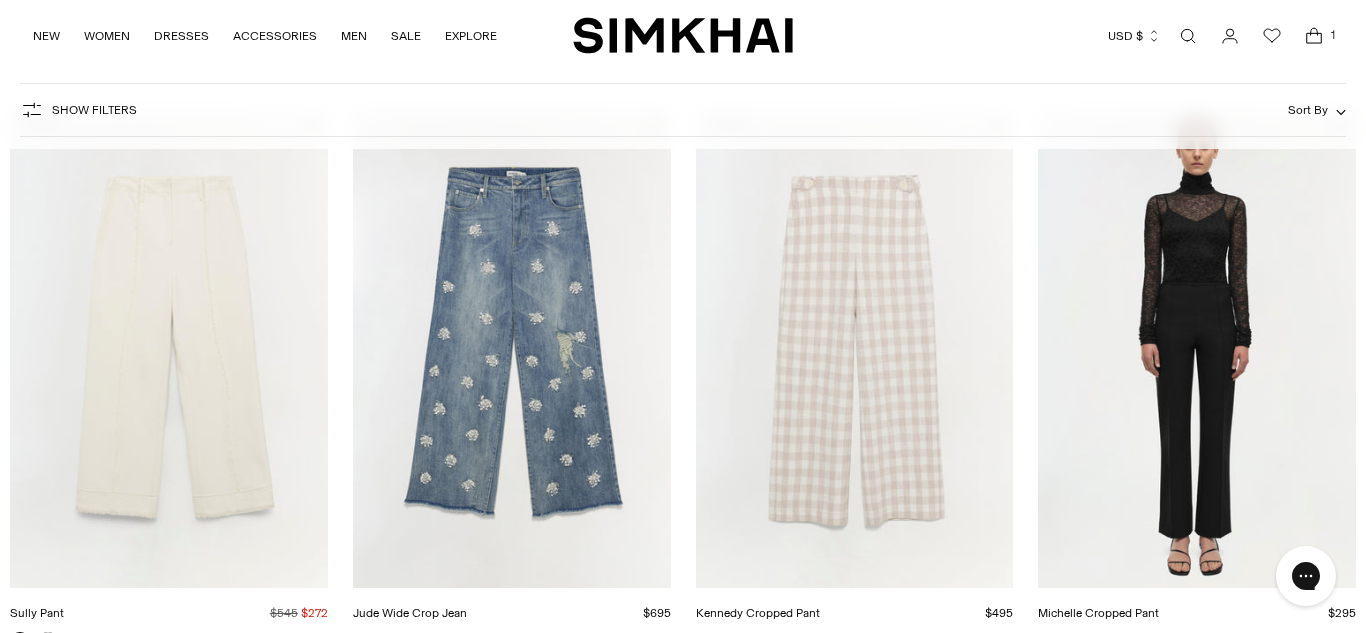 scroll, scrollTop: 0, scrollLeft: 0, axis: both 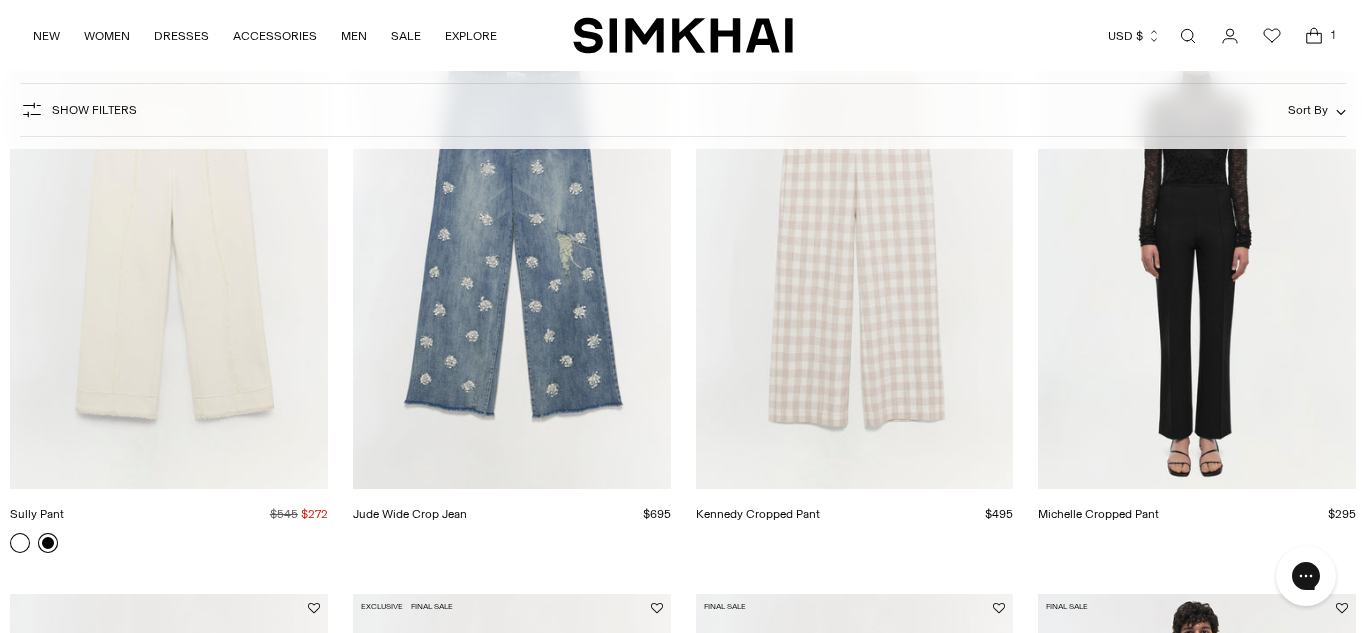 click at bounding box center [48, 543] 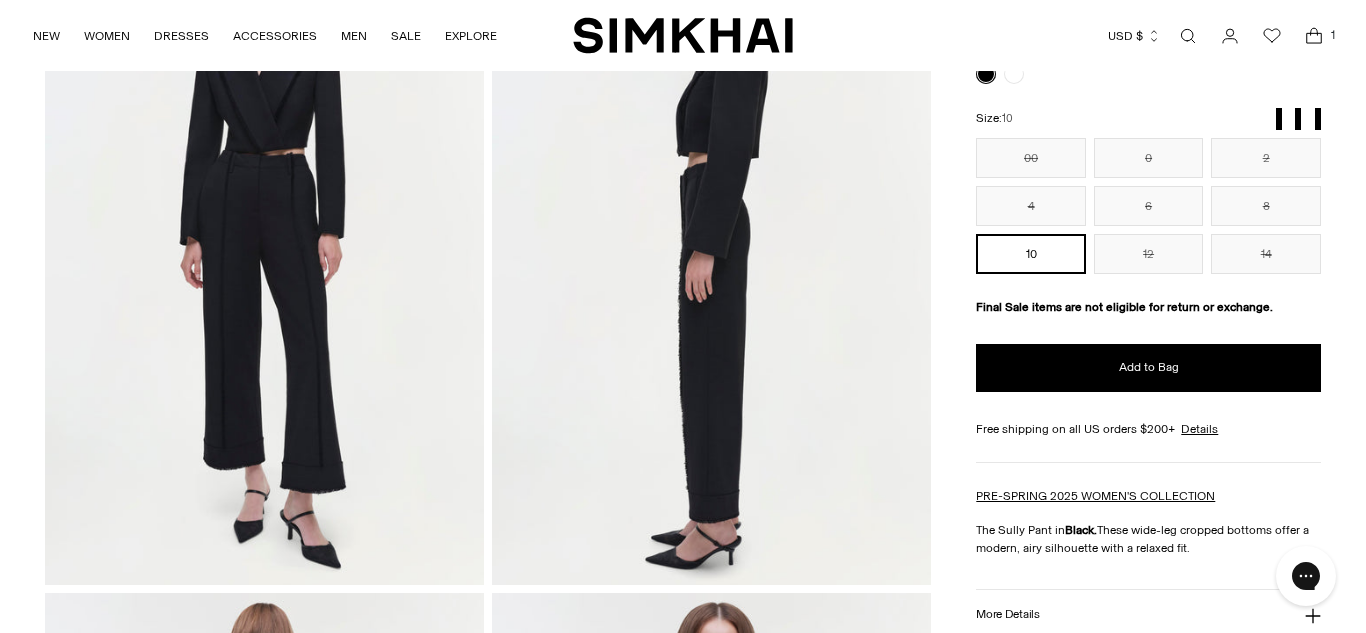 scroll, scrollTop: 186, scrollLeft: 0, axis: vertical 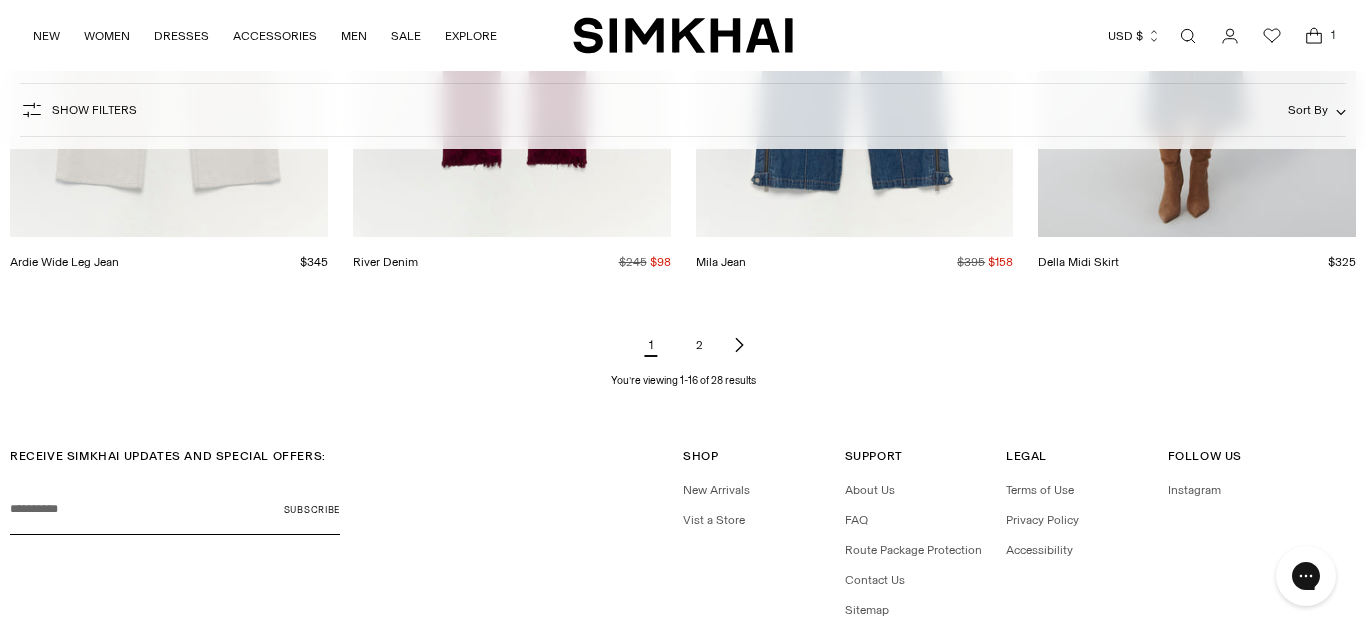 click 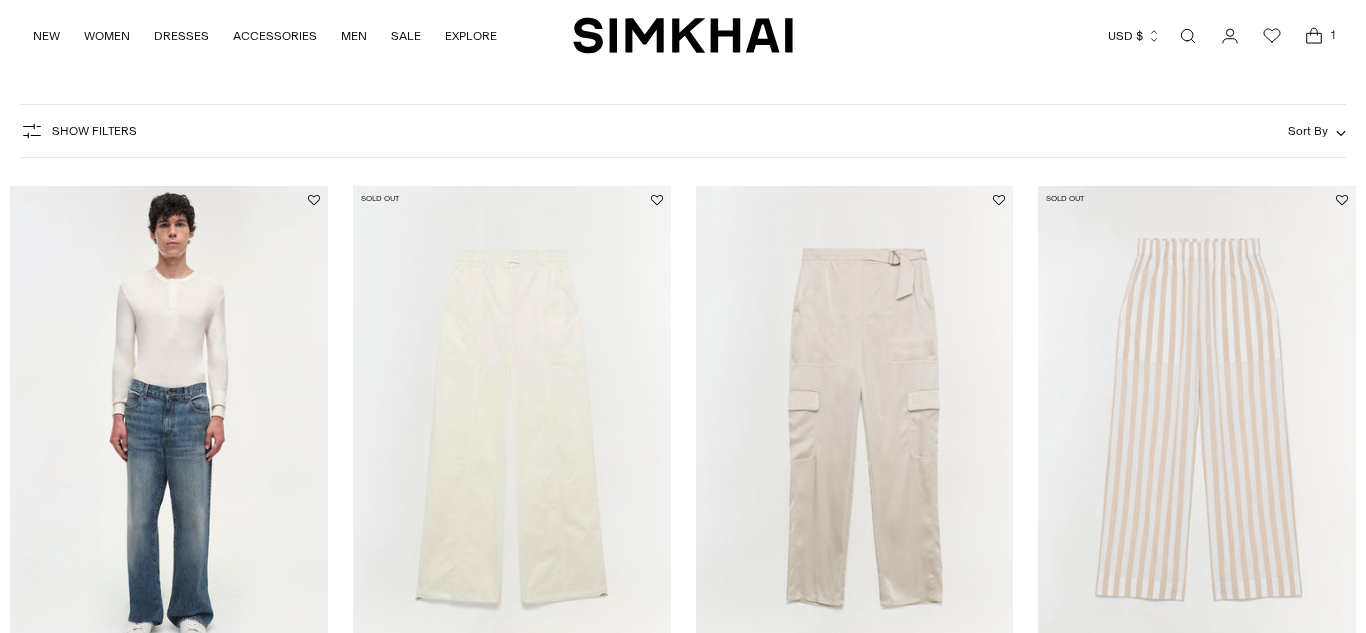 scroll, scrollTop: 222, scrollLeft: 0, axis: vertical 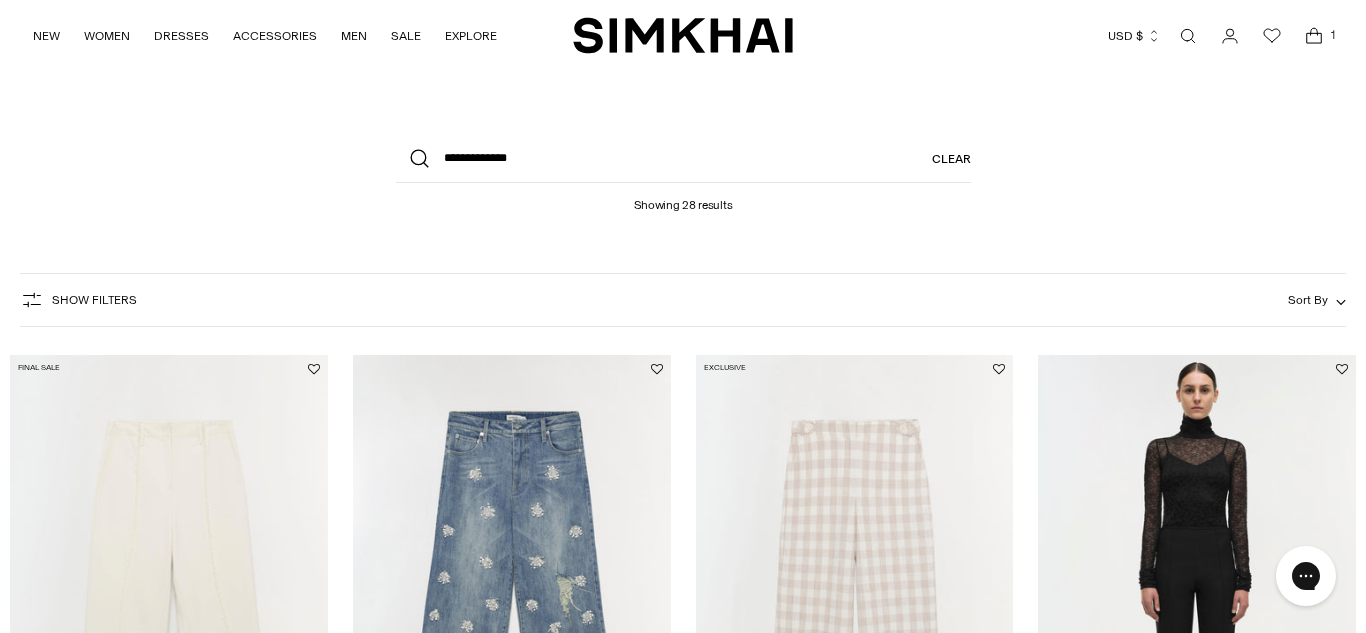 click on "**********" at bounding box center [683, 165] 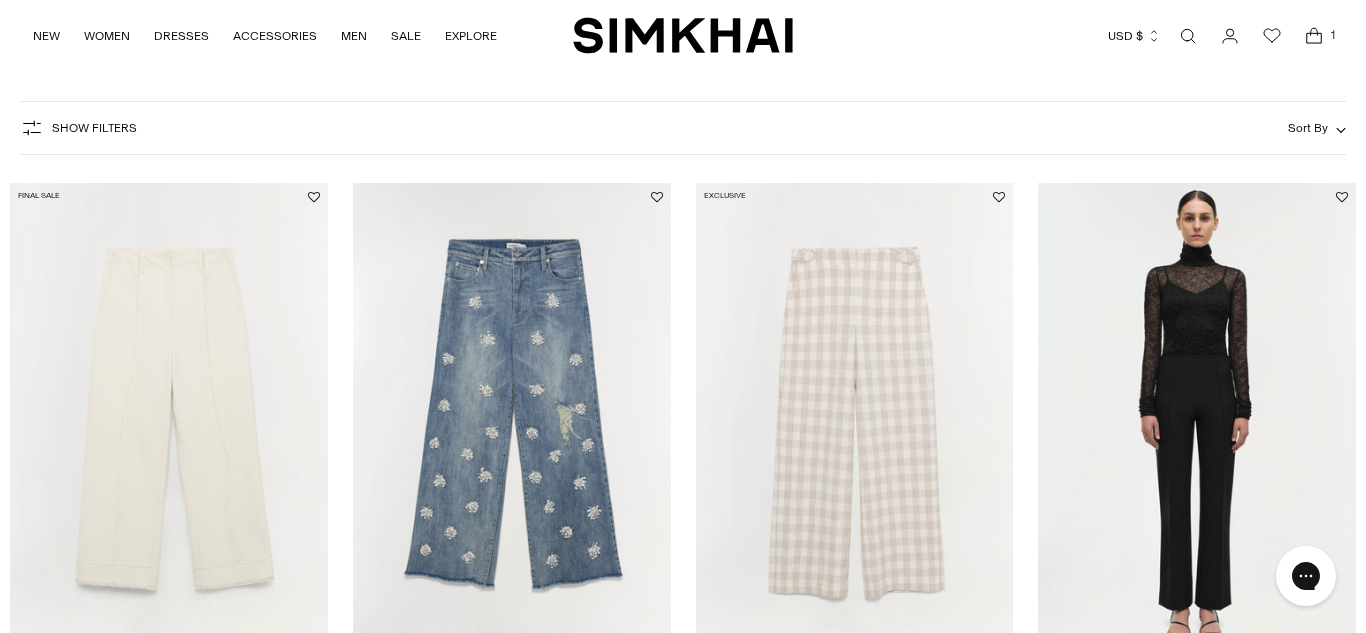 scroll, scrollTop: 355, scrollLeft: 0, axis: vertical 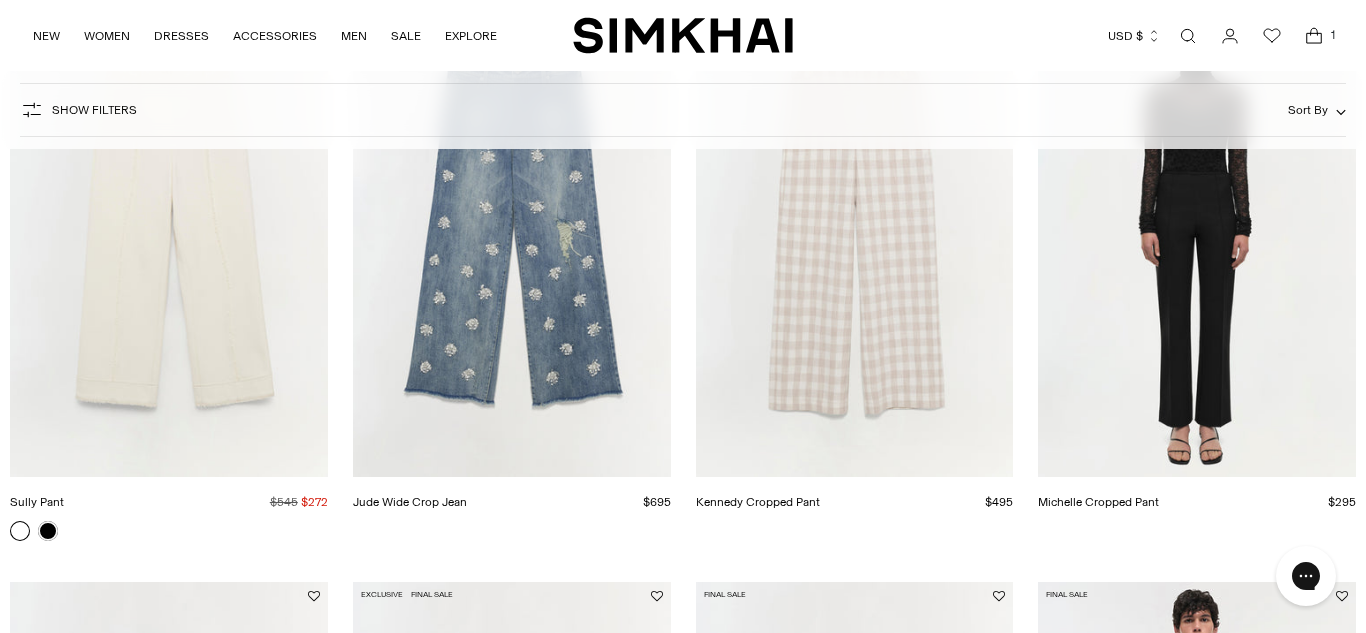 click at bounding box center [20, 531] 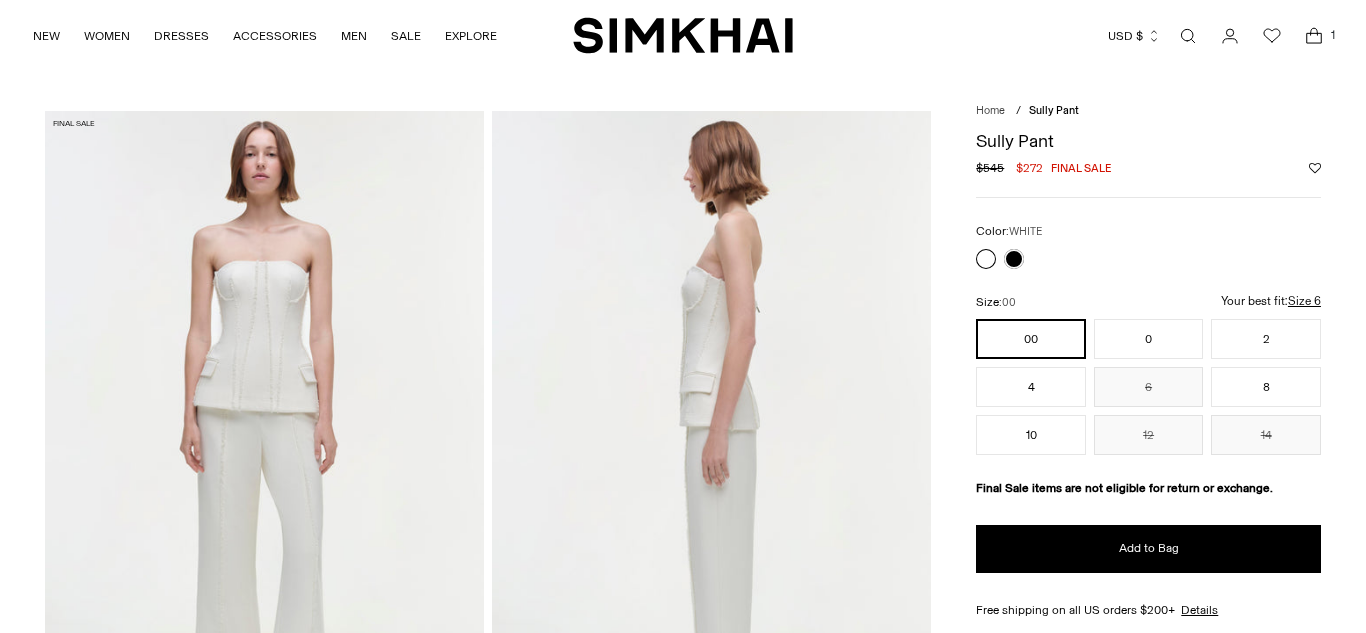 scroll, scrollTop: 0, scrollLeft: 0, axis: both 